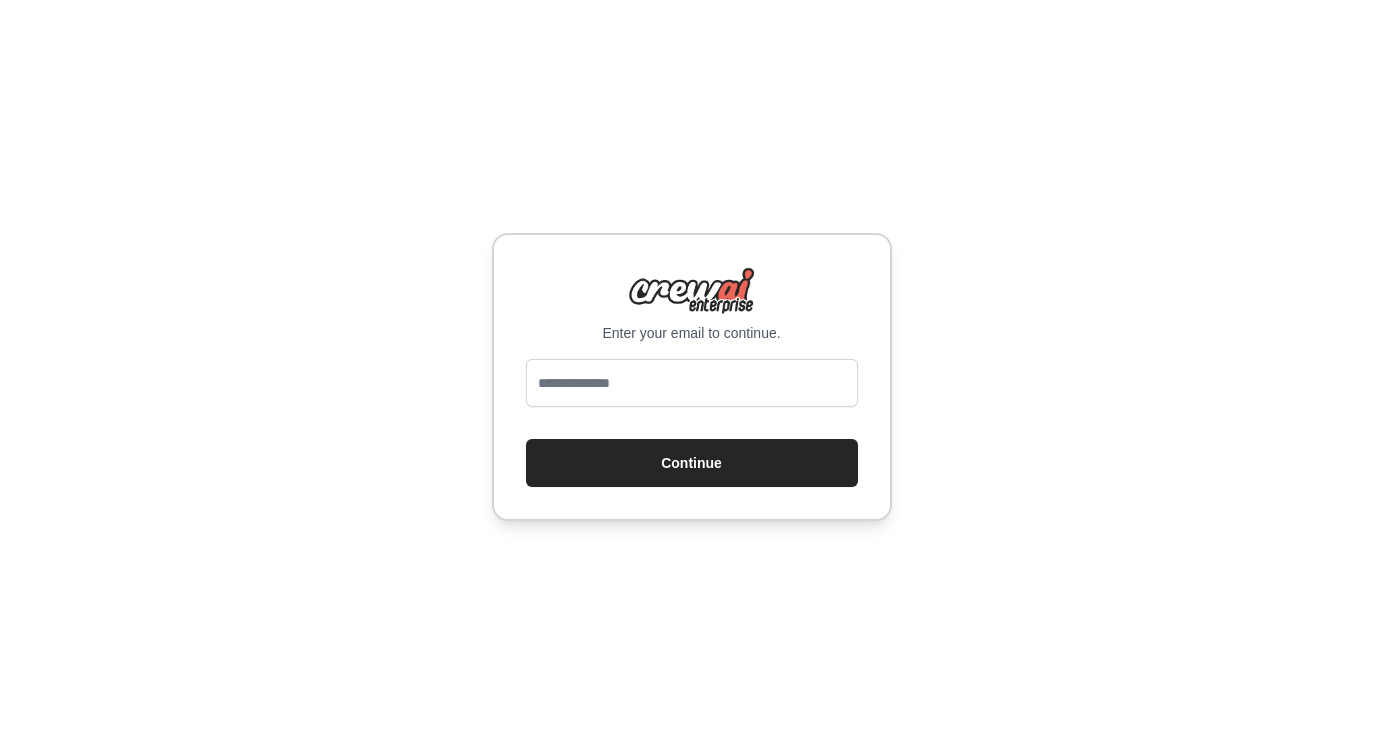 scroll, scrollTop: 0, scrollLeft: 0, axis: both 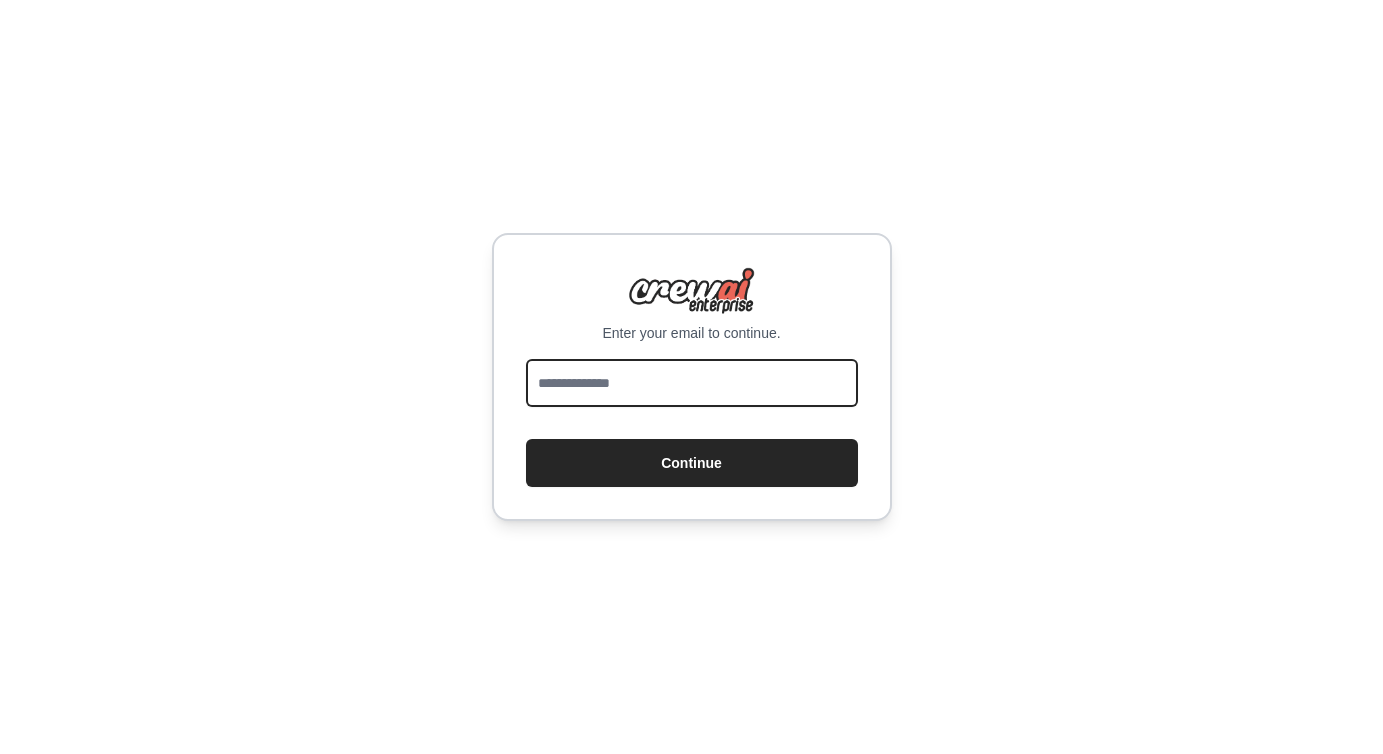 click at bounding box center (692, 383) 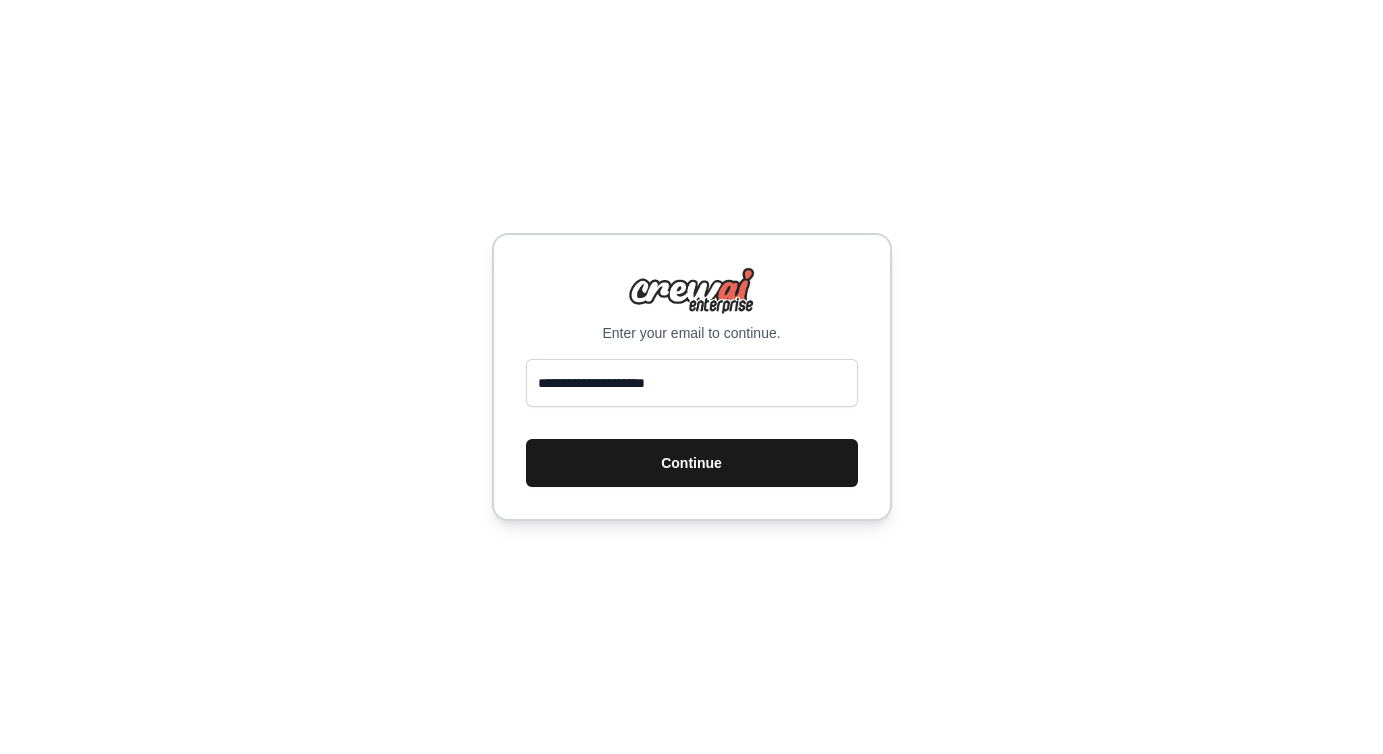 click on "Continue" at bounding box center (692, 463) 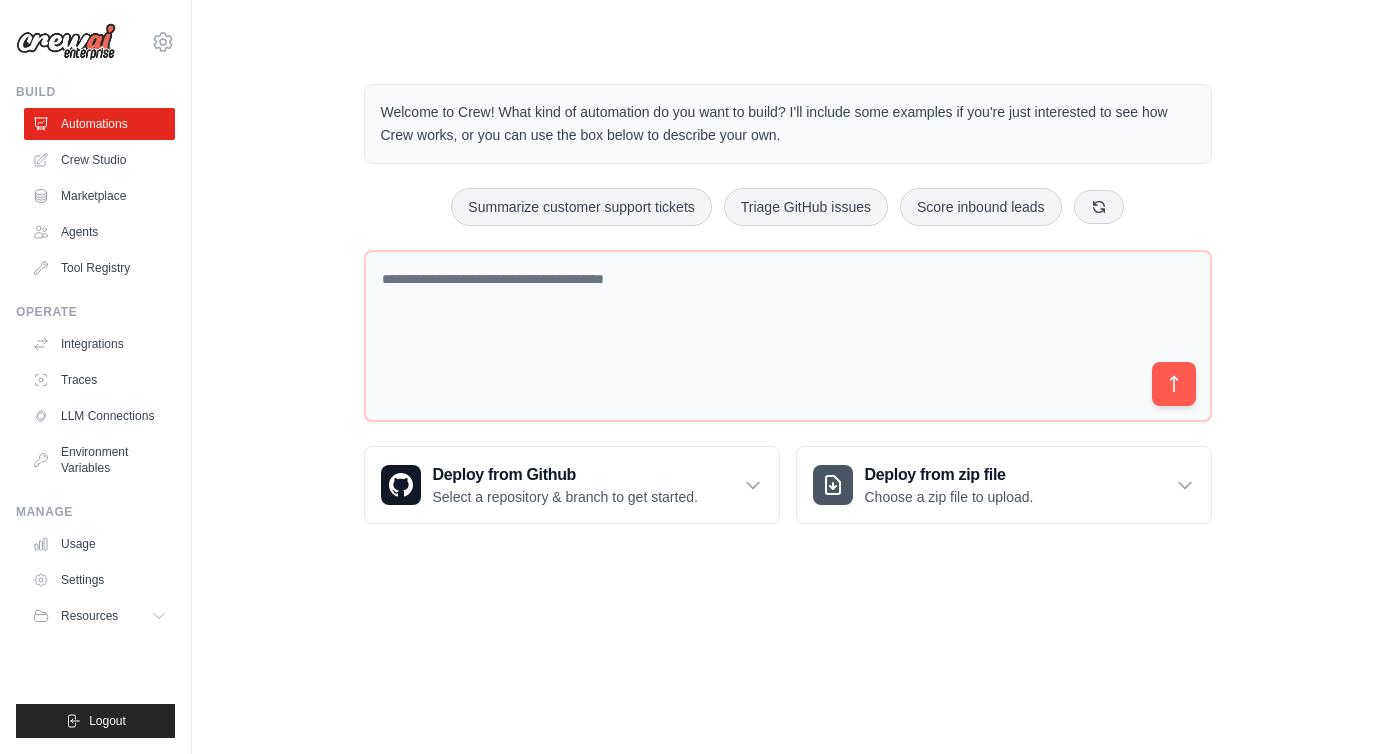 scroll, scrollTop: 0, scrollLeft: 0, axis: both 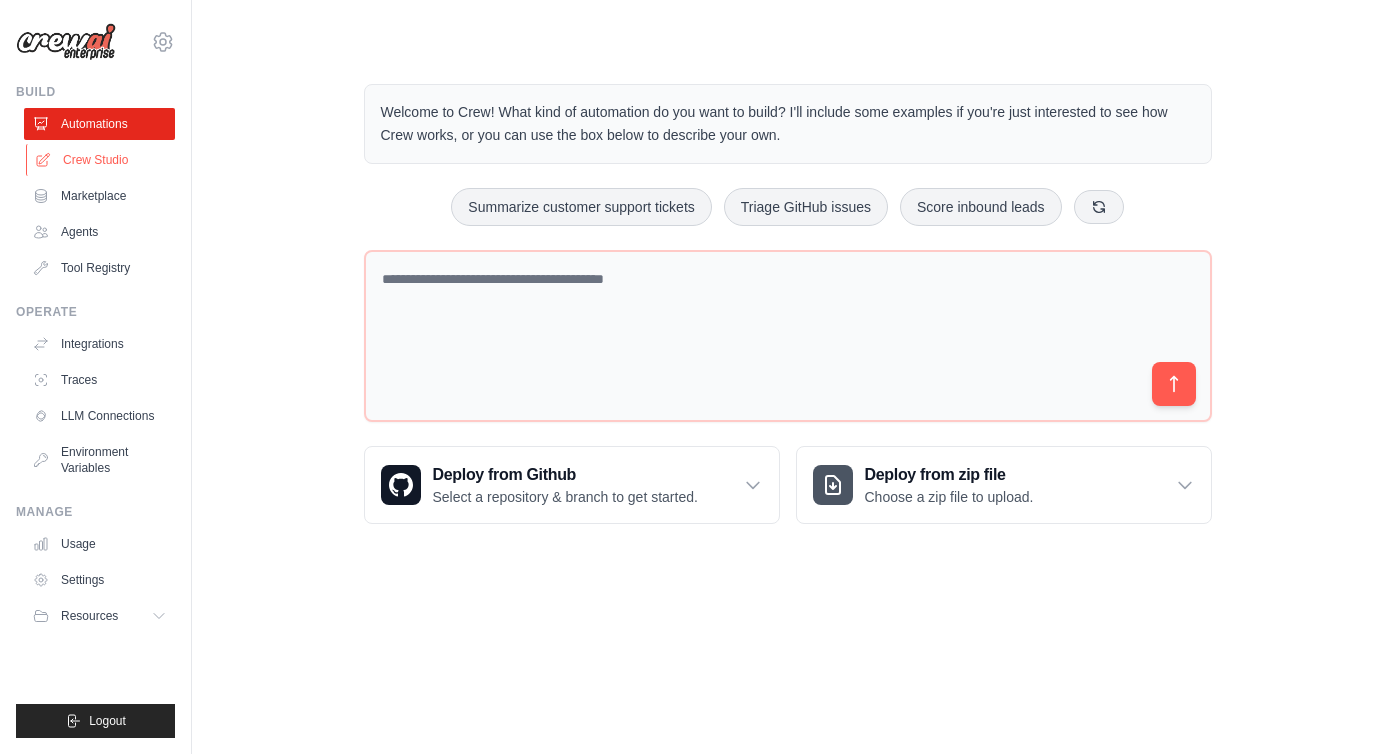 click on "Crew Studio" at bounding box center [101, 160] 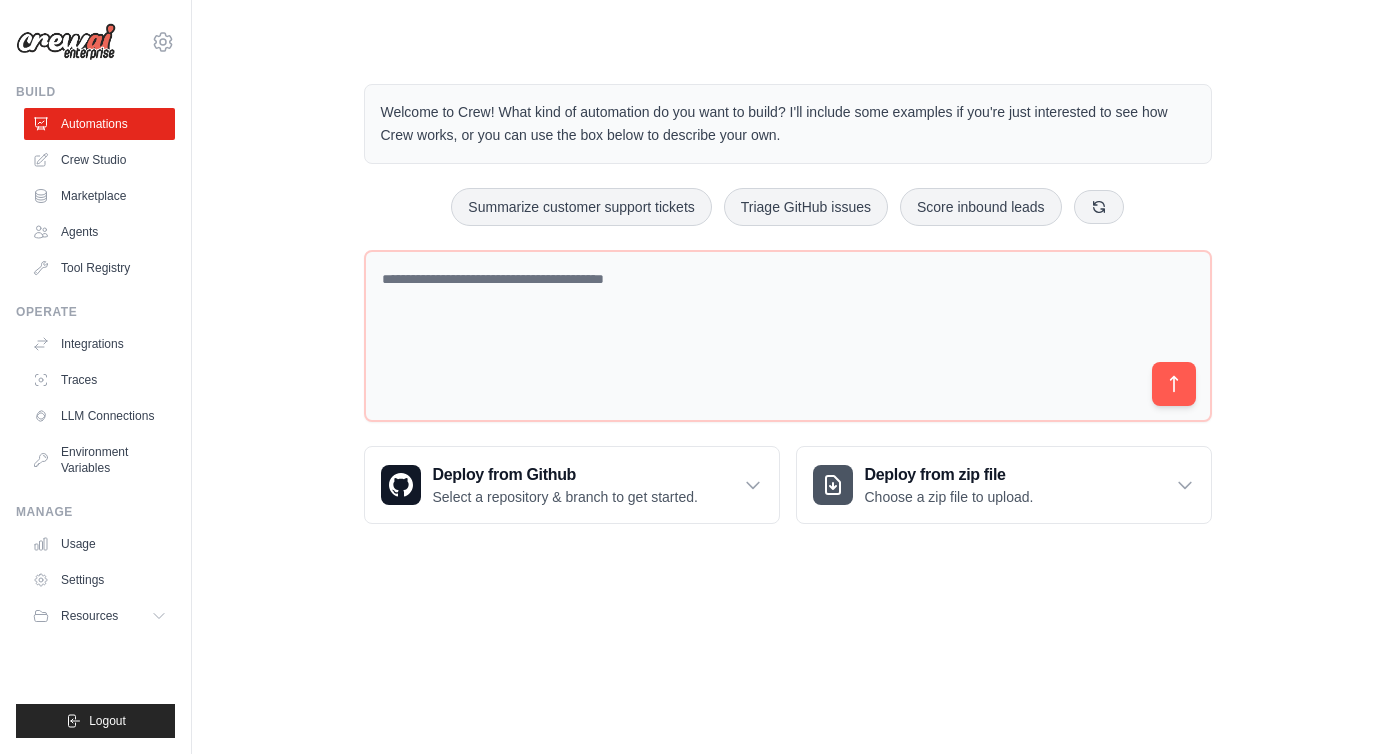 scroll, scrollTop: 0, scrollLeft: 0, axis: both 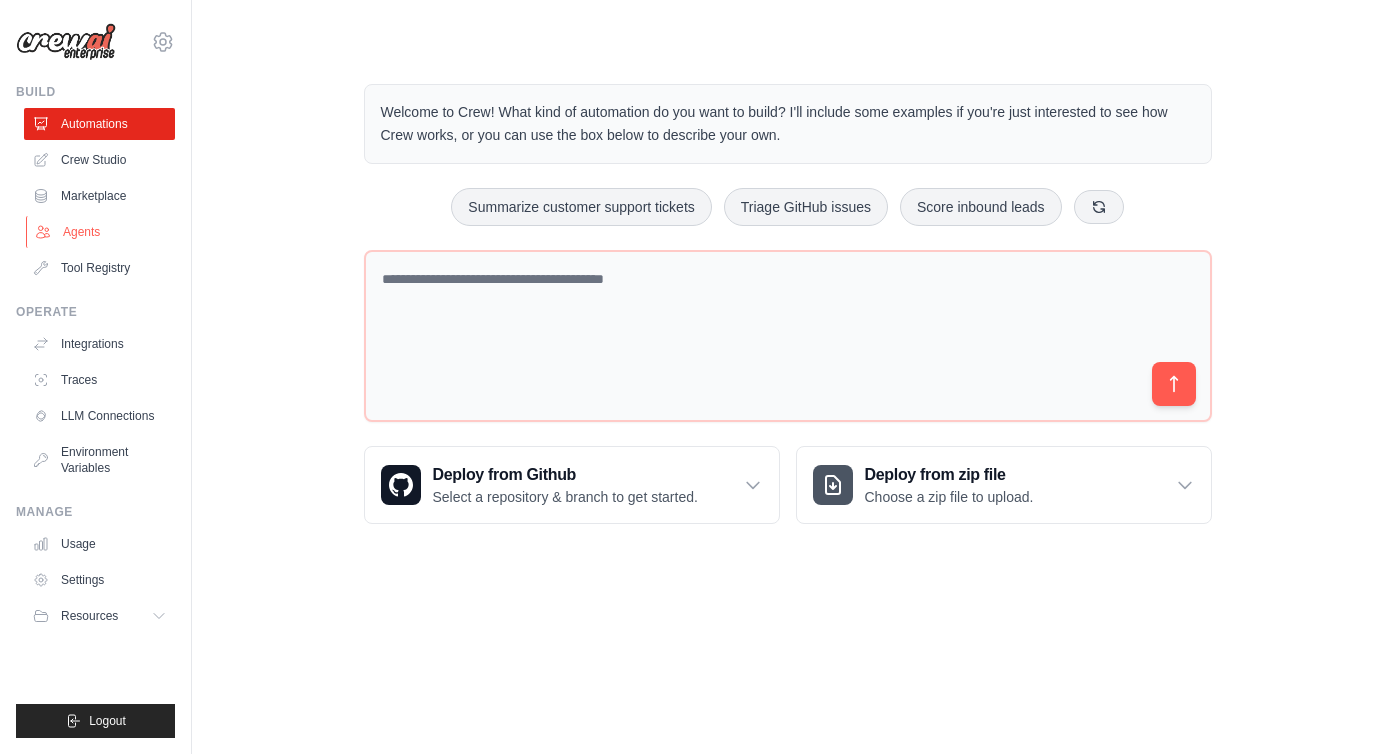 click on "Agents" at bounding box center (101, 232) 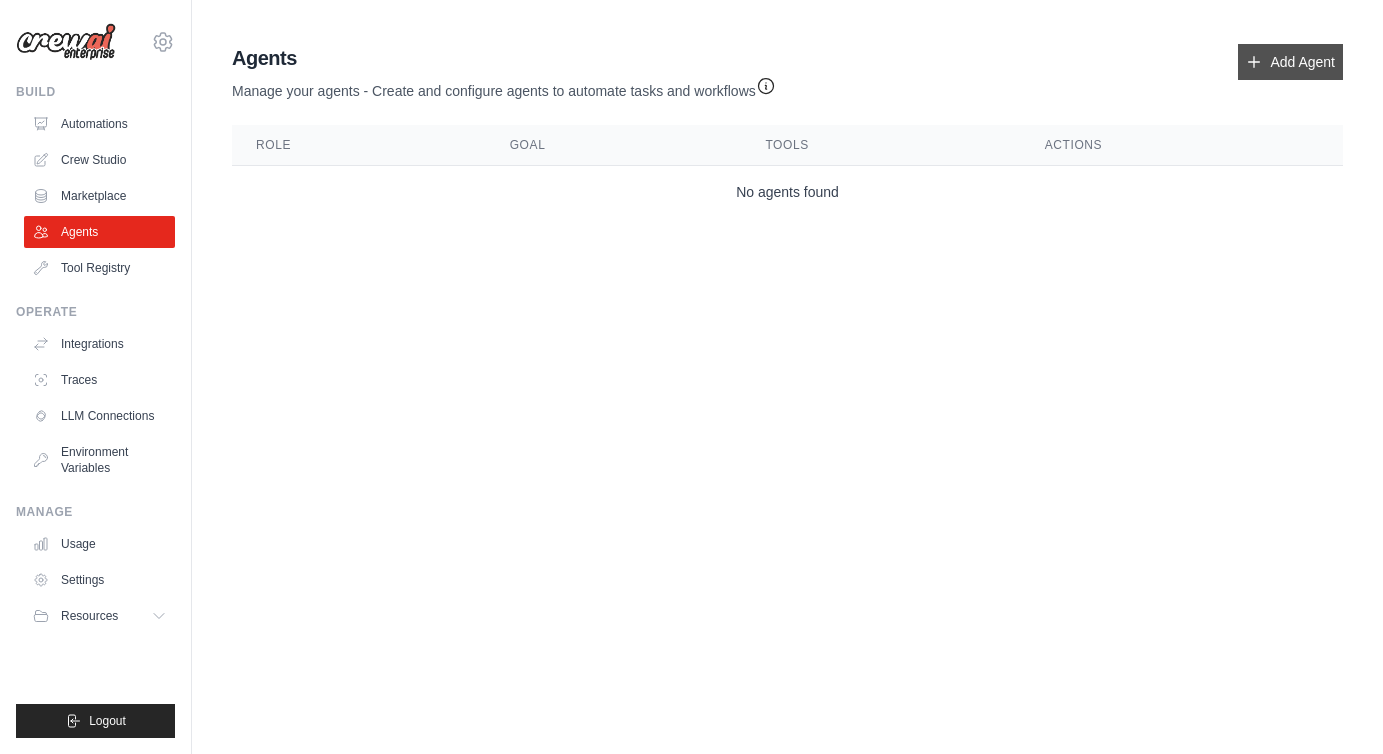 click on "Add Agent" at bounding box center (1290, 62) 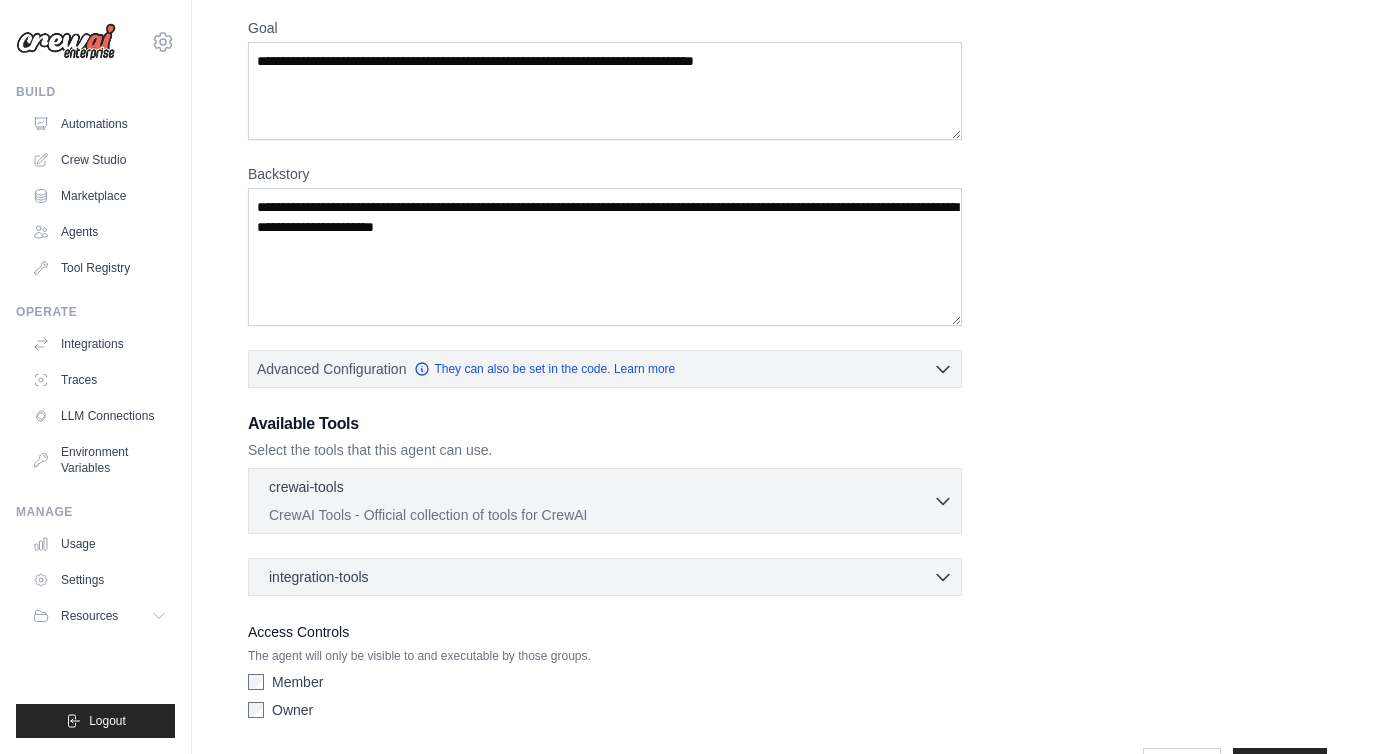 scroll, scrollTop: 229, scrollLeft: 0, axis: vertical 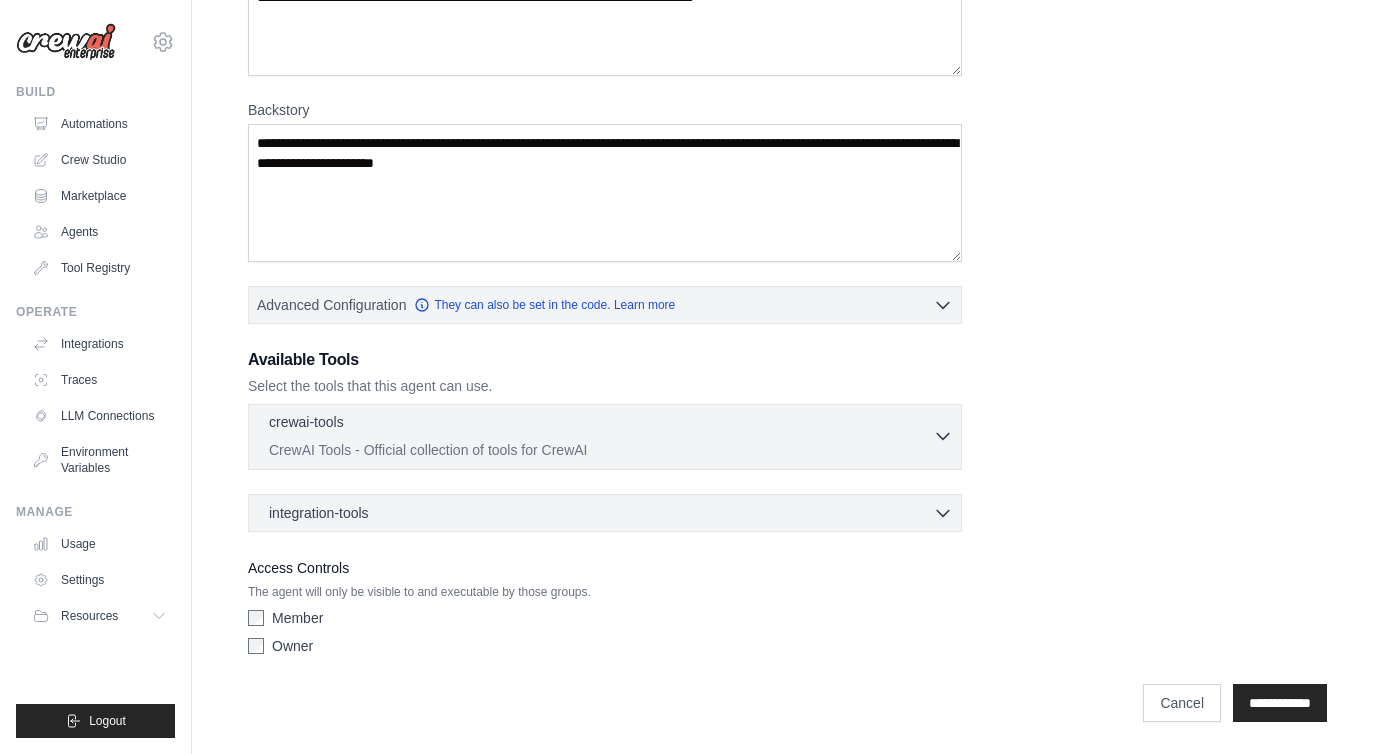 click on "CrewAI Tools - Official collection of tools for CrewAI" at bounding box center (601, 450) 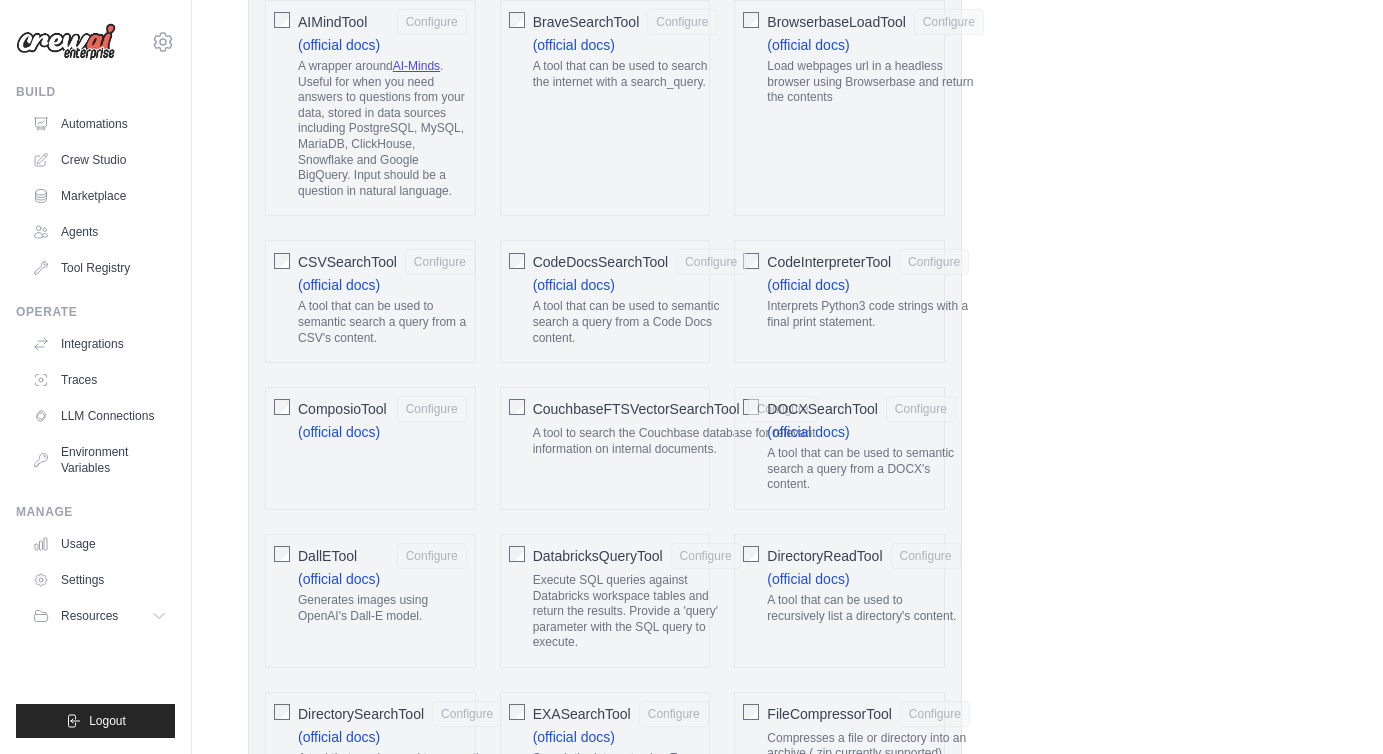 scroll, scrollTop: 0, scrollLeft: 0, axis: both 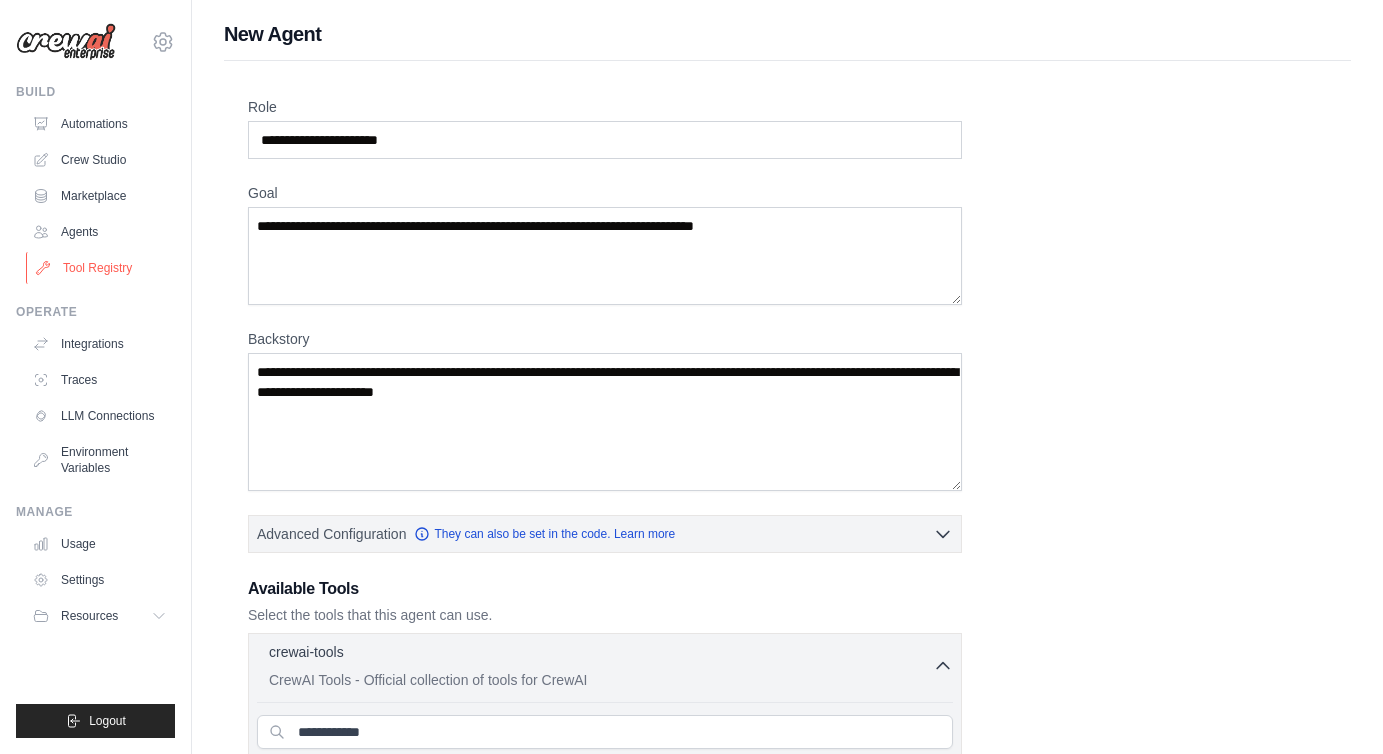 click on "Tool Registry" at bounding box center (101, 268) 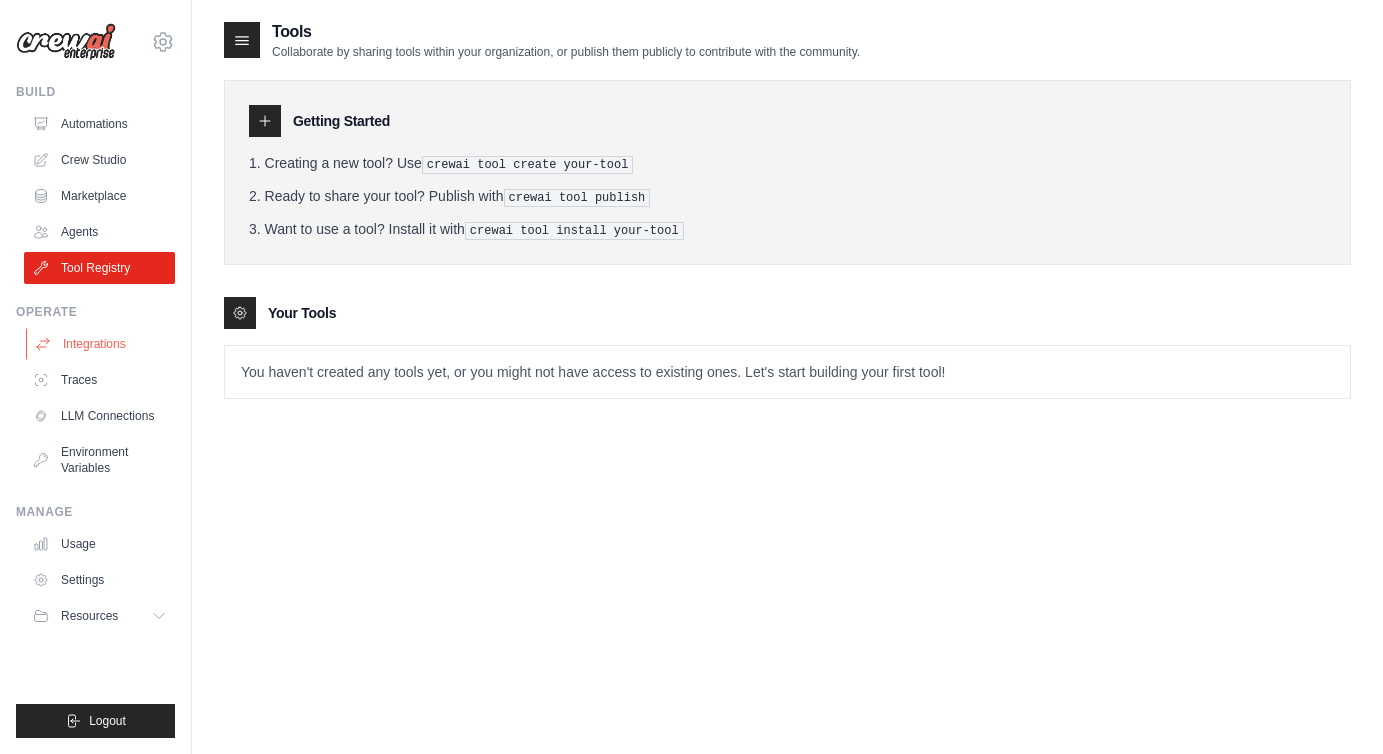 click on "Integrations" at bounding box center (101, 344) 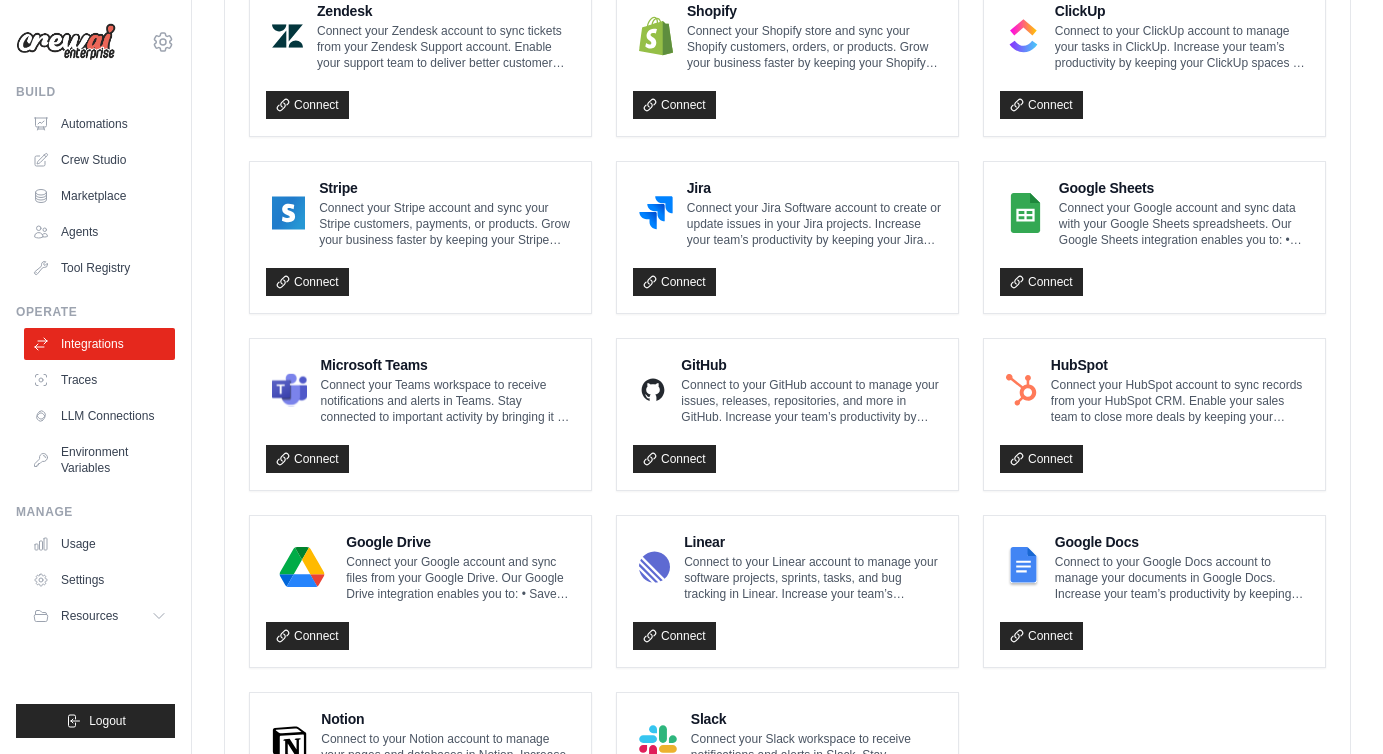 scroll, scrollTop: 1124, scrollLeft: 0, axis: vertical 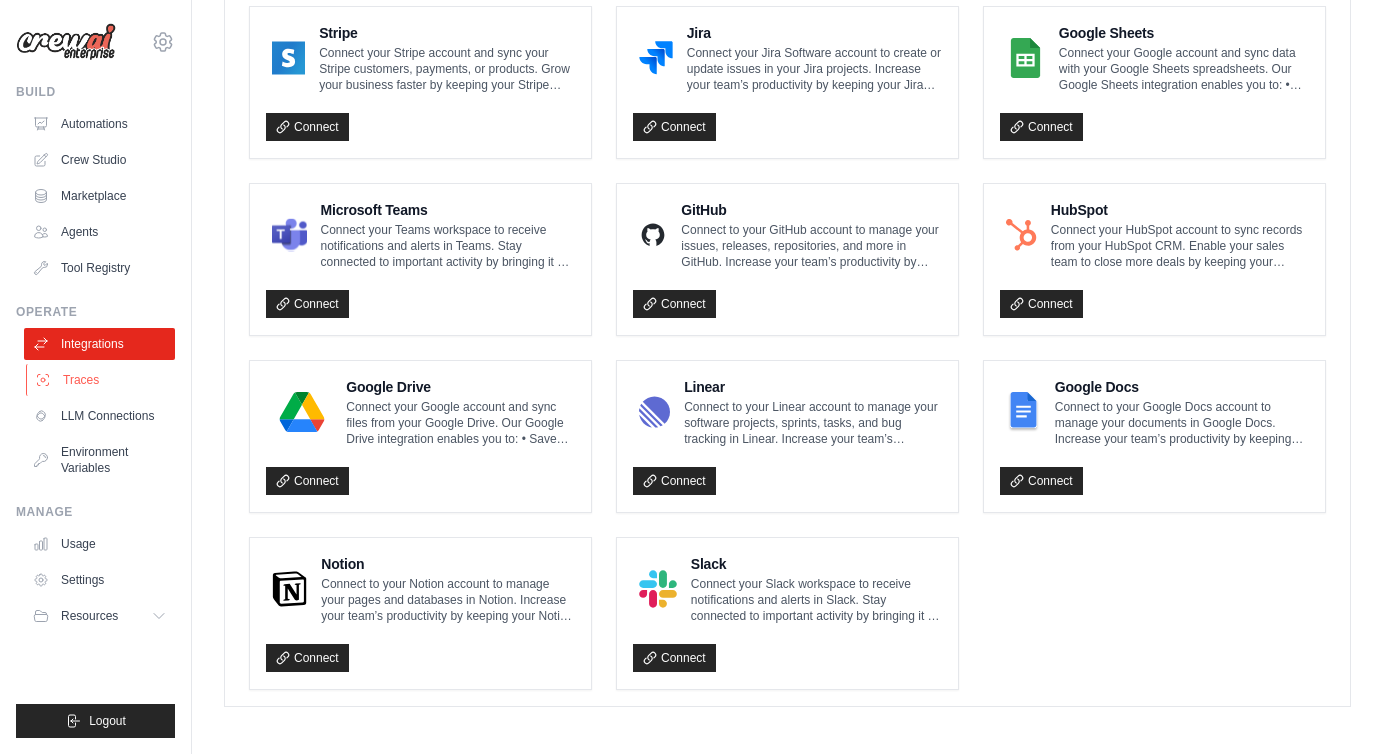 click on "Traces" at bounding box center (101, 380) 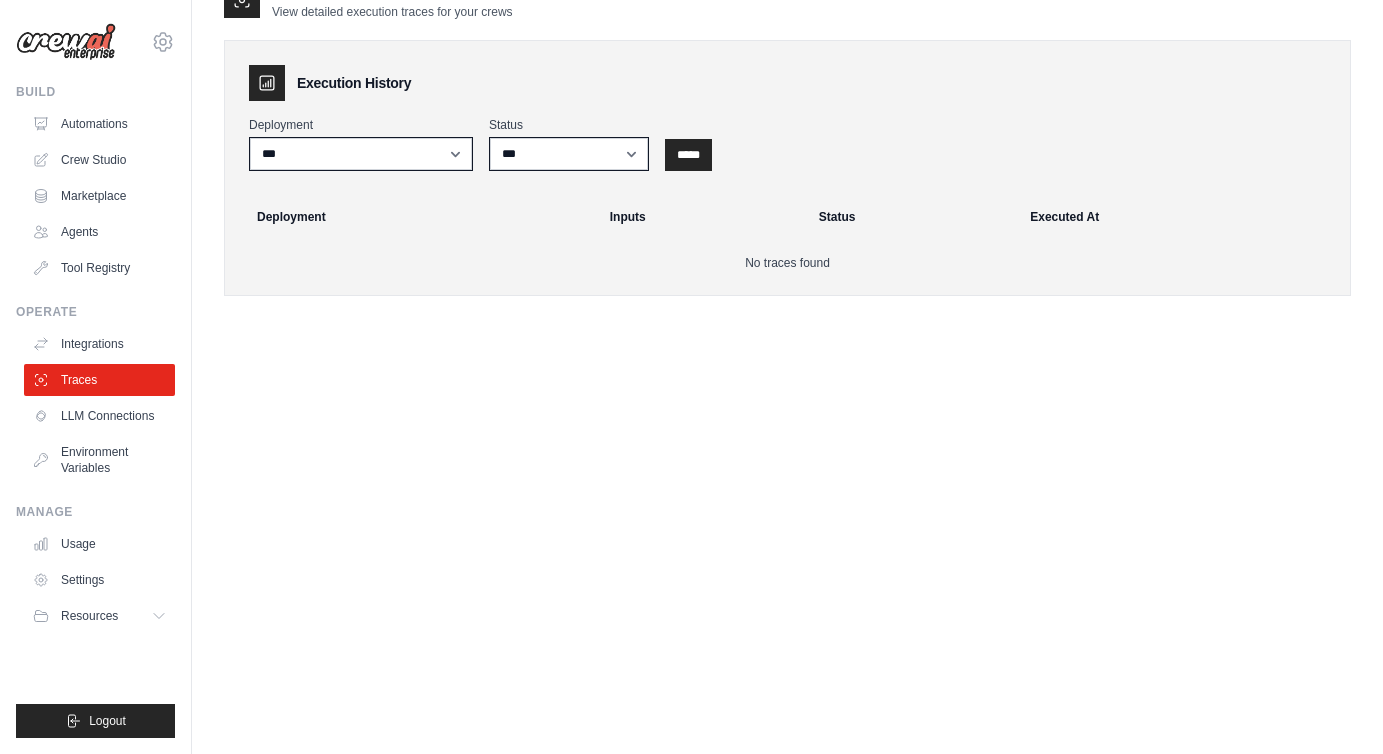 scroll, scrollTop: 0, scrollLeft: 0, axis: both 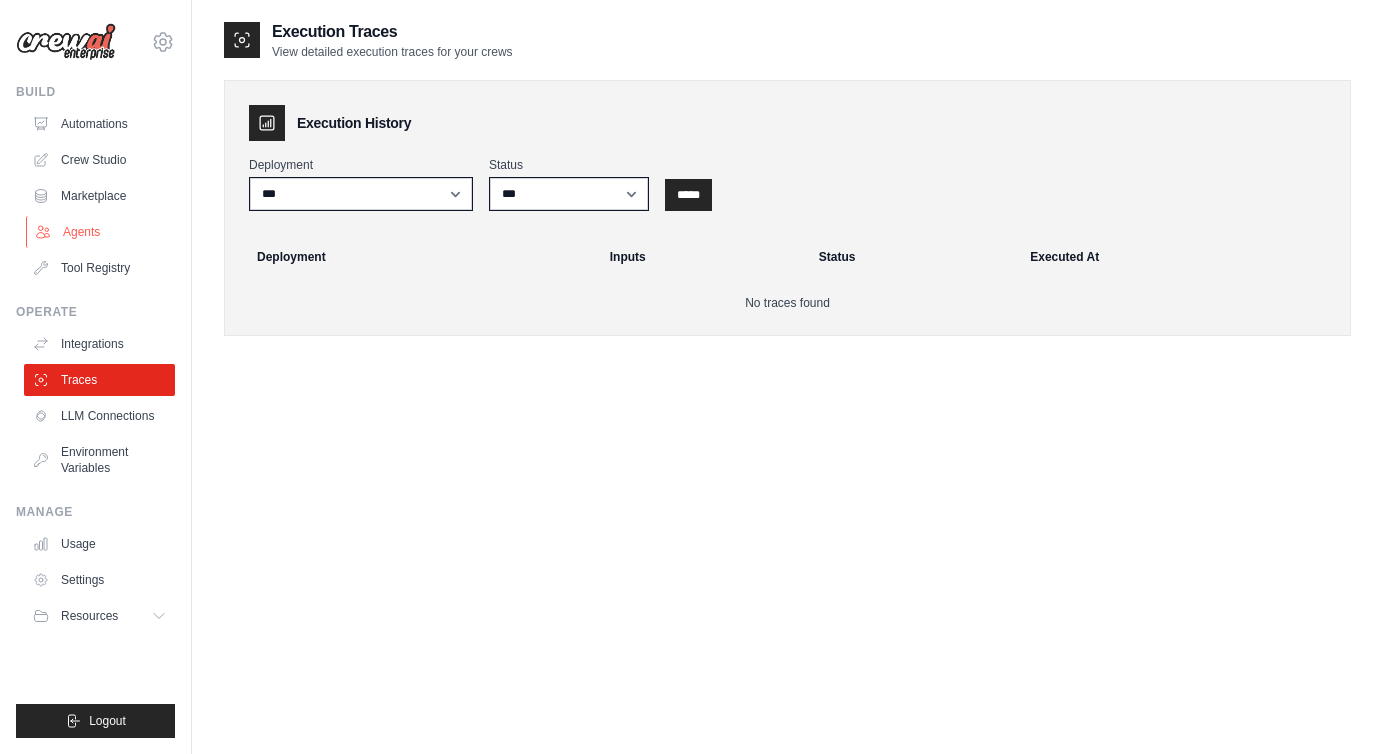 click on "Agents" at bounding box center [101, 232] 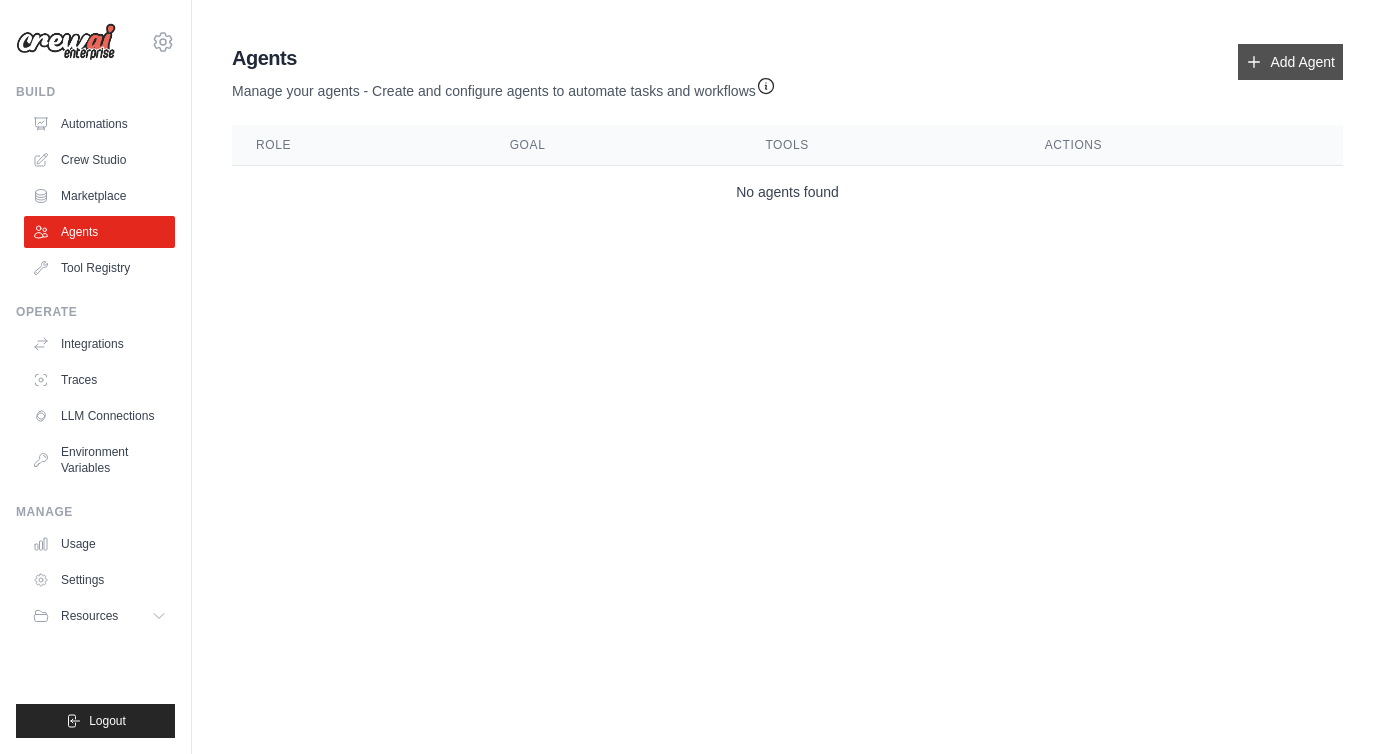 click on "Add Agent" at bounding box center (1290, 62) 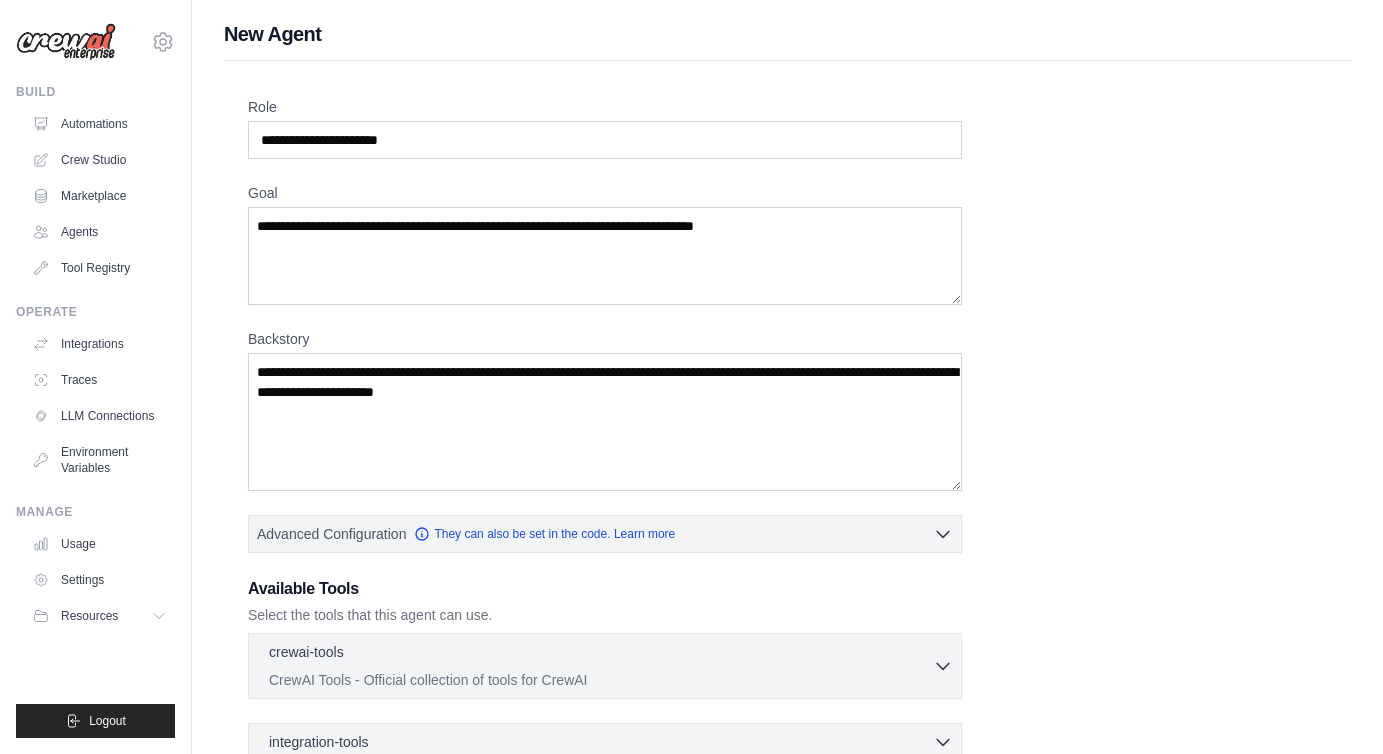 scroll, scrollTop: 229, scrollLeft: 0, axis: vertical 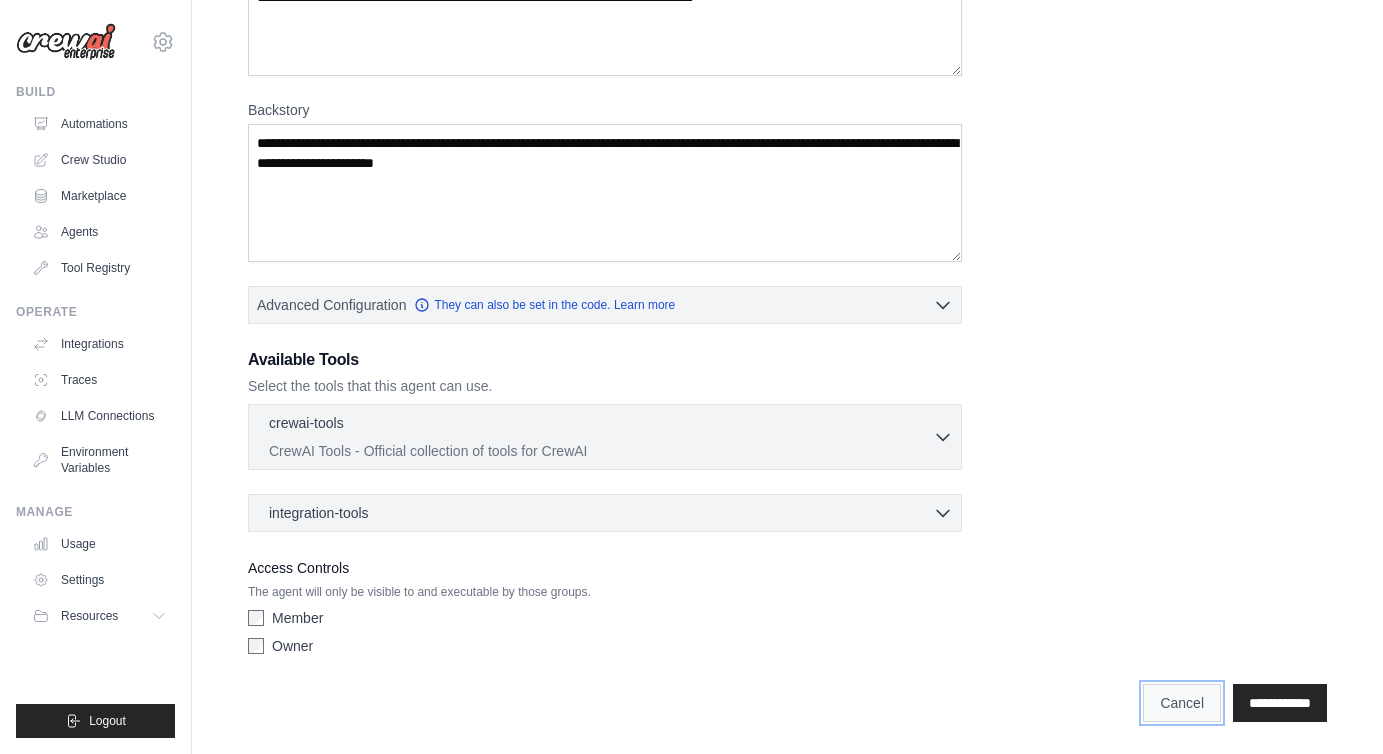 click on "Cancel" at bounding box center (1182, 703) 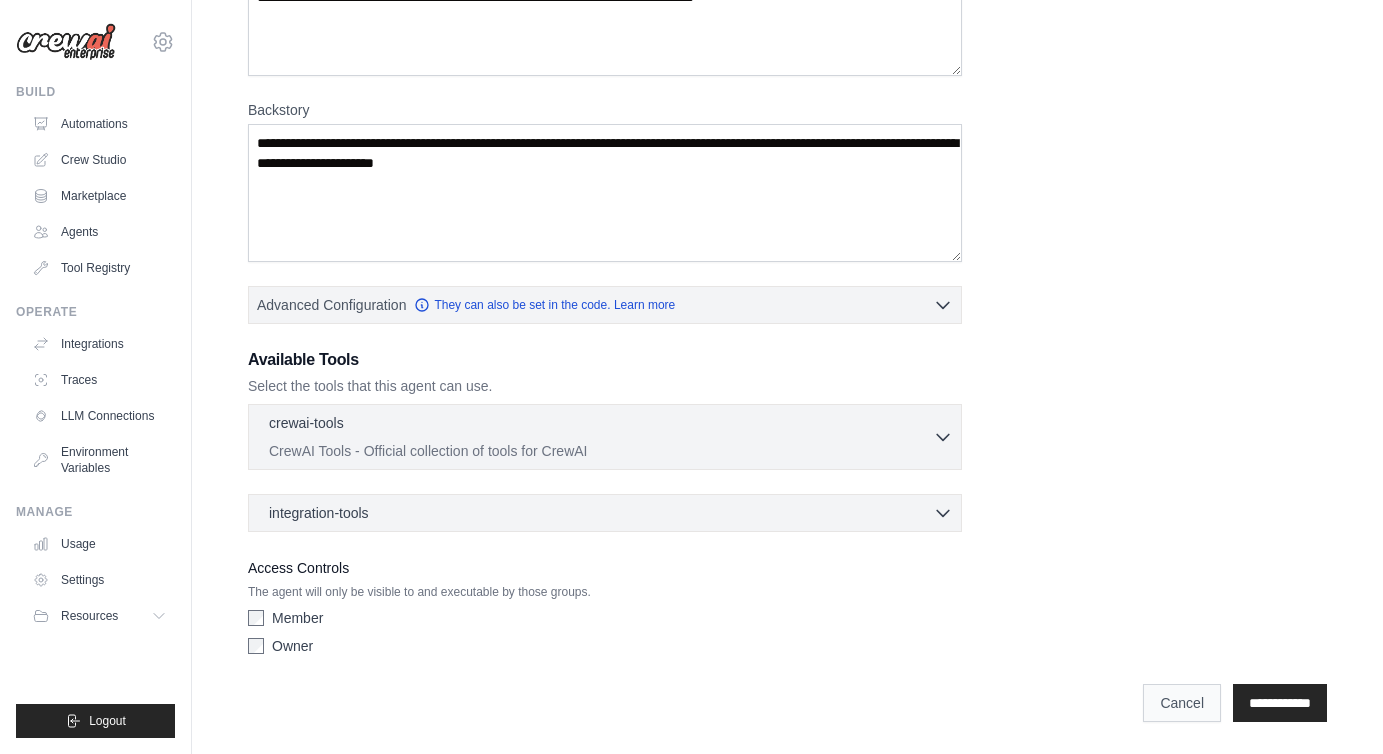 scroll, scrollTop: 0, scrollLeft: 0, axis: both 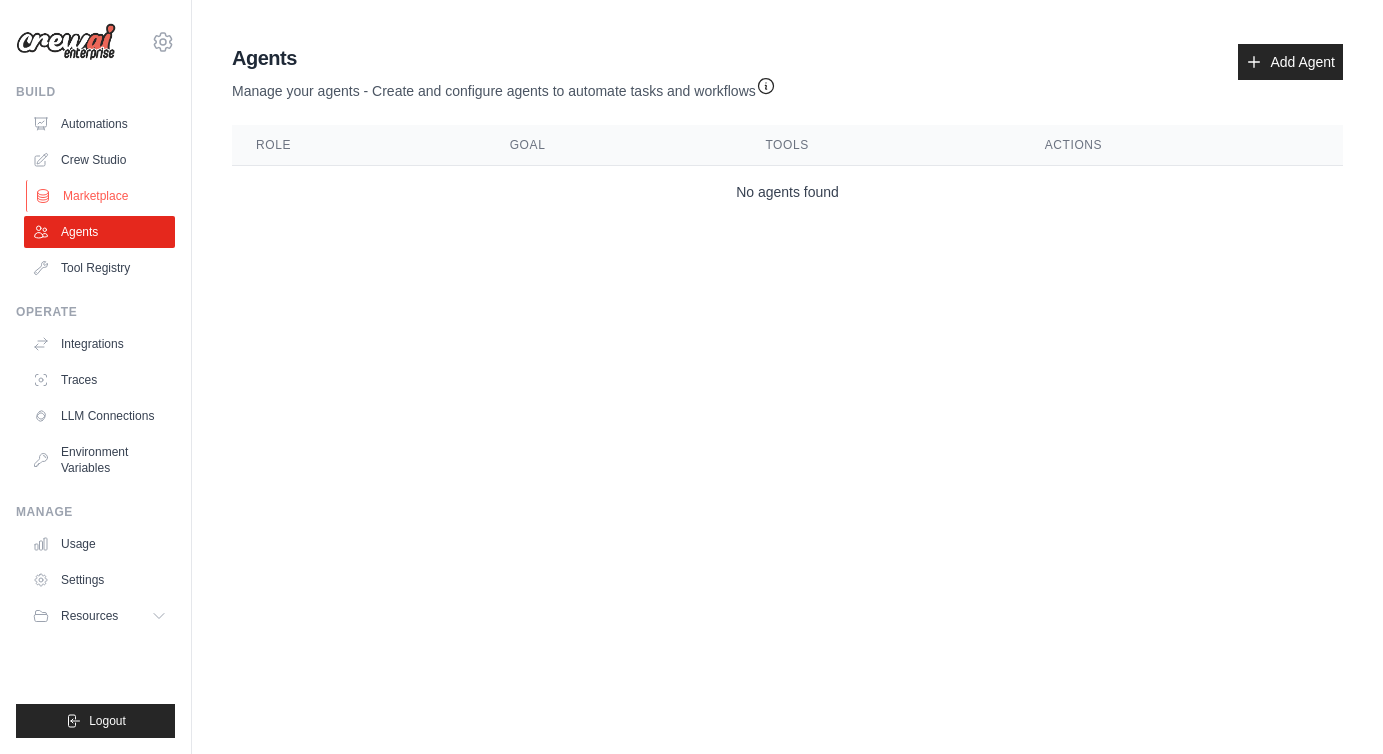 click on "Marketplace" at bounding box center (101, 196) 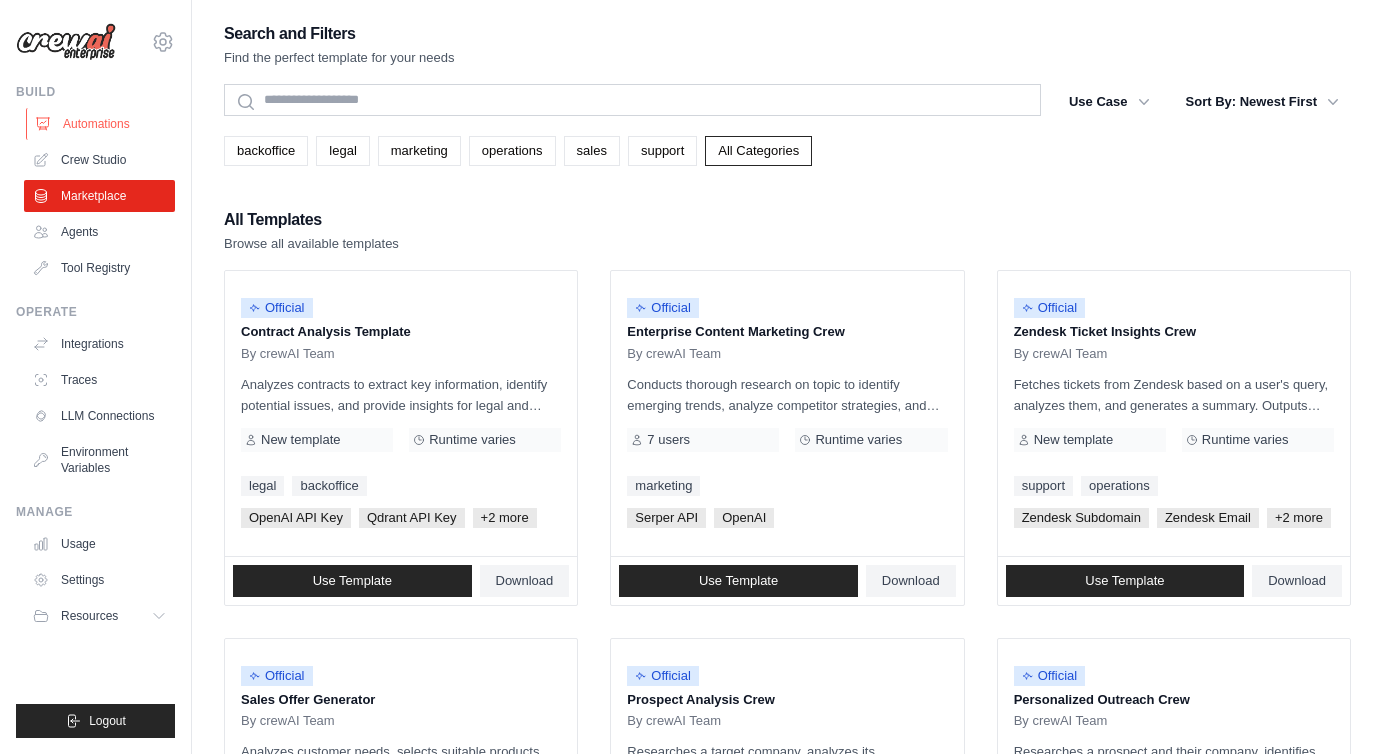 click on "Automations" at bounding box center [101, 124] 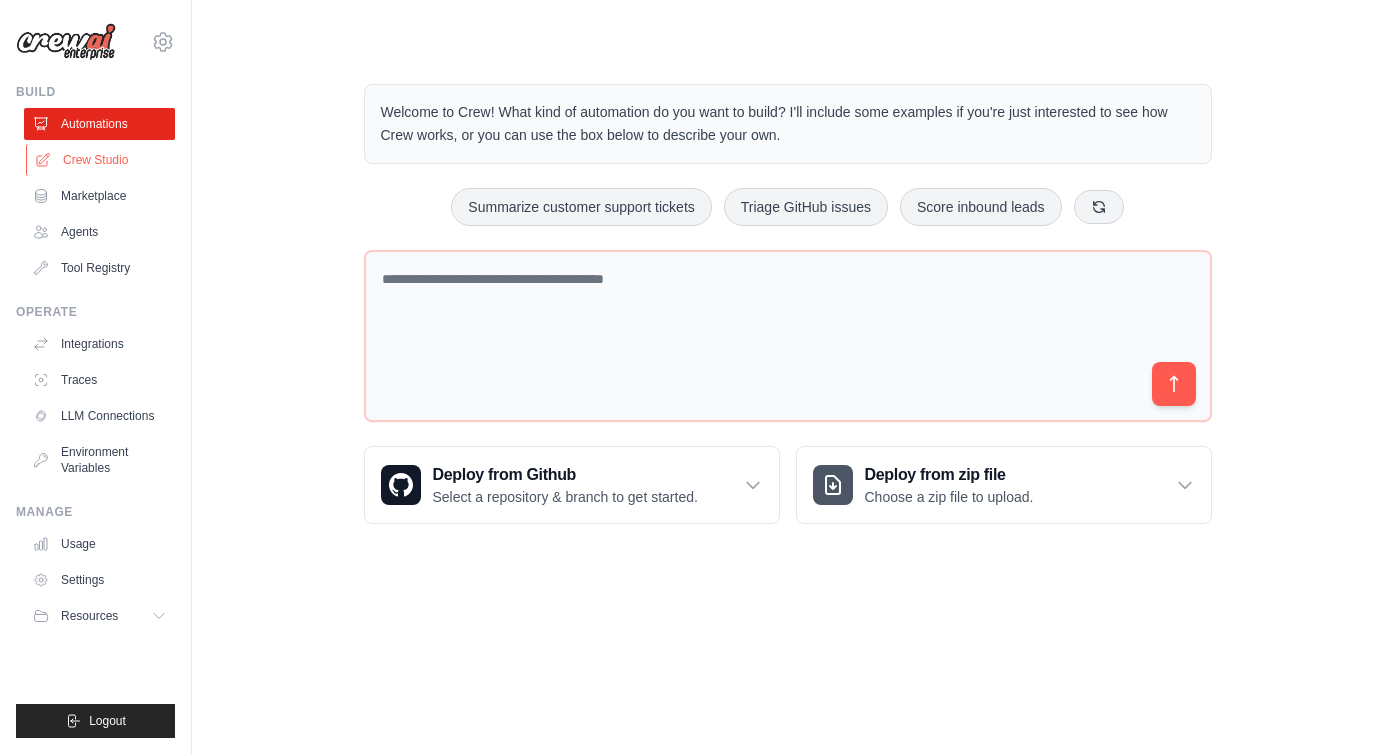 click on "Crew Studio" at bounding box center (101, 160) 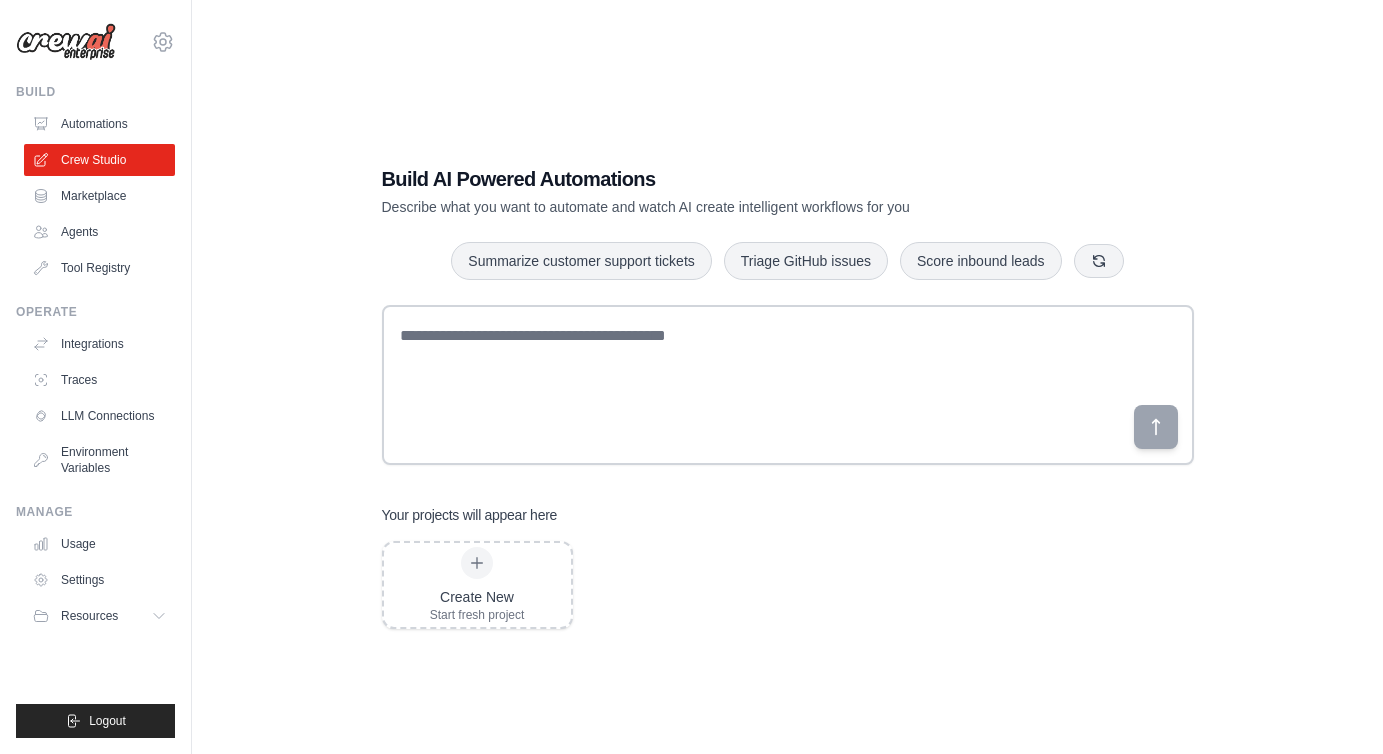 scroll, scrollTop: 0, scrollLeft: 0, axis: both 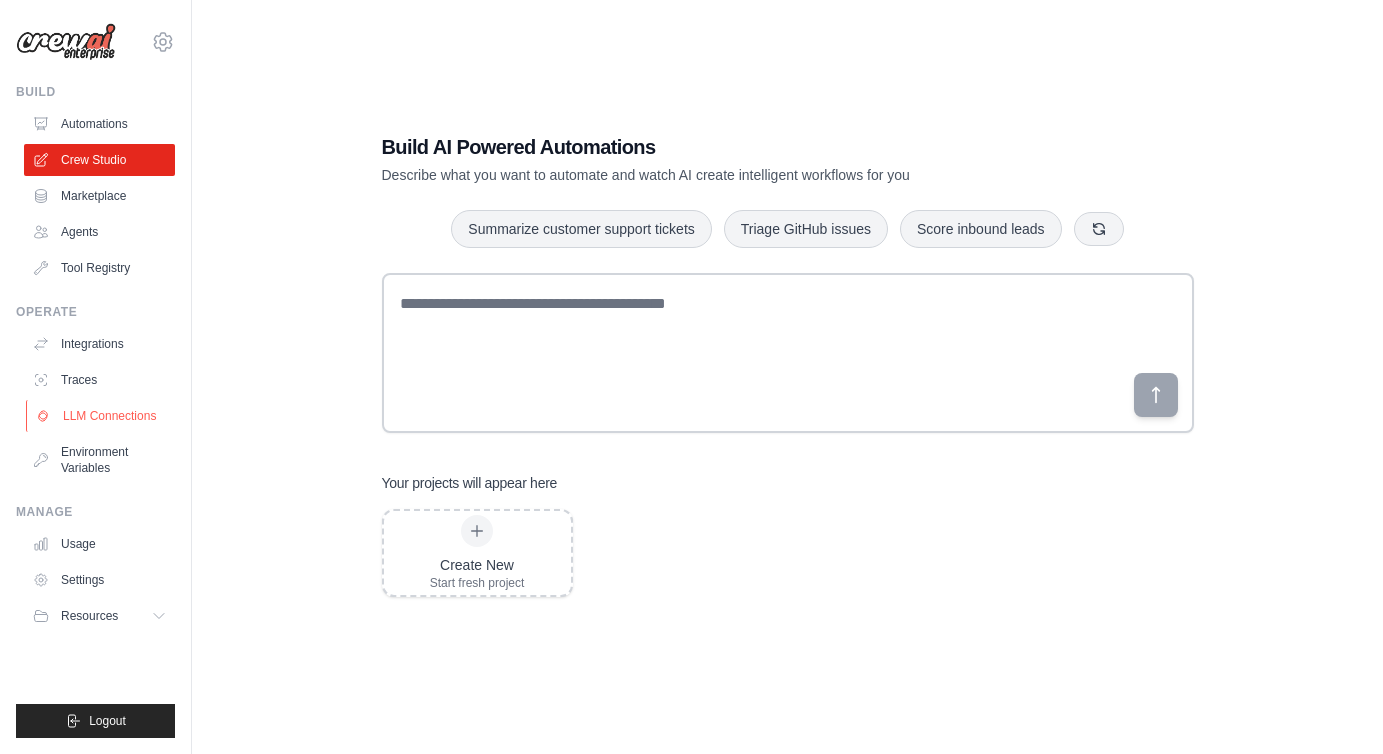 click on "LLM Connections" at bounding box center (101, 416) 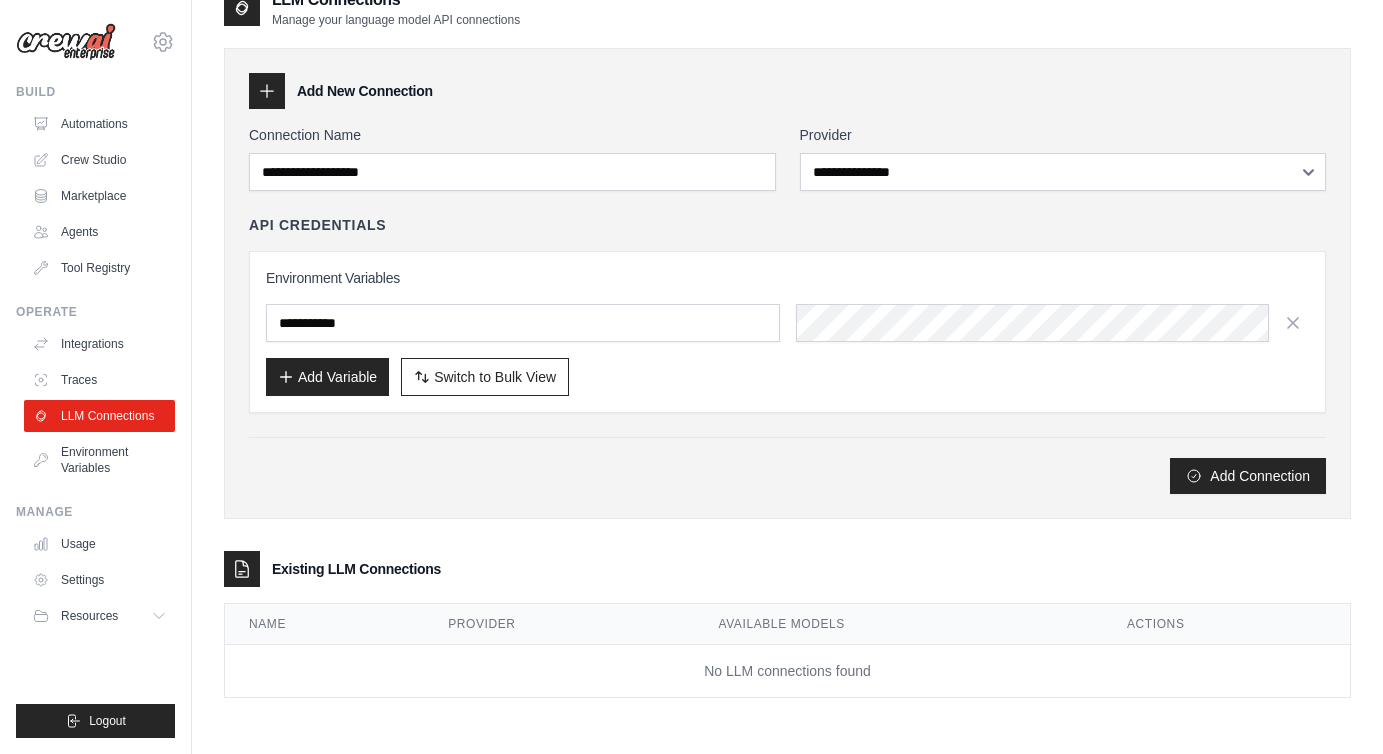 scroll, scrollTop: 0, scrollLeft: 0, axis: both 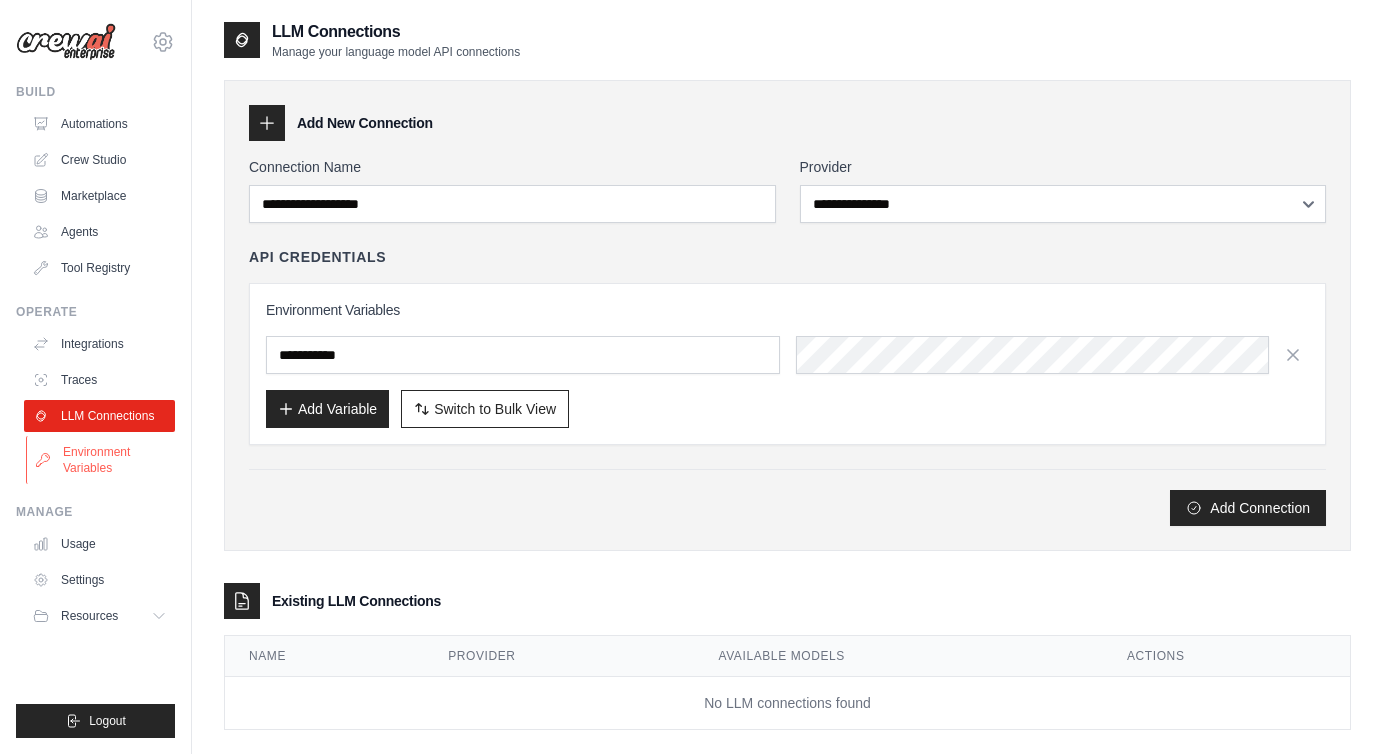 click on "Environment Variables" at bounding box center (101, 460) 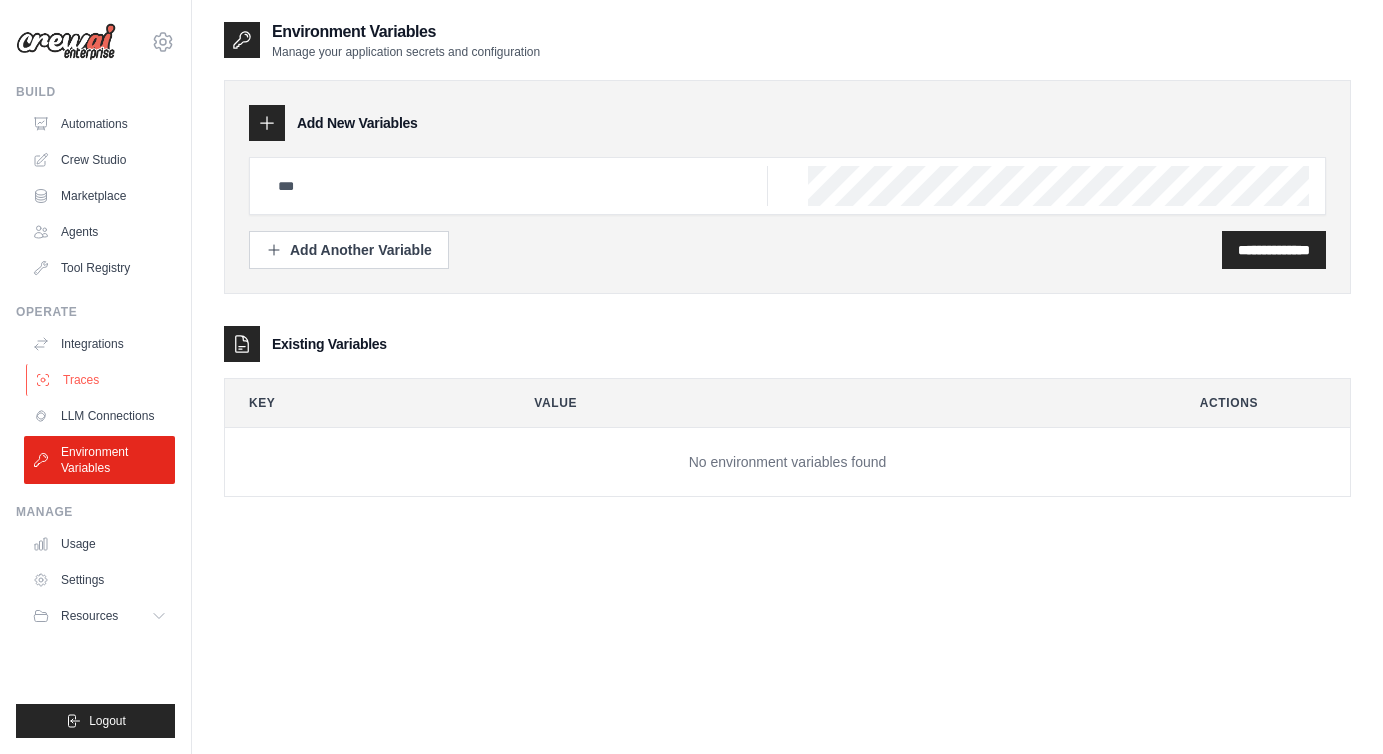 click on "Traces" at bounding box center (101, 380) 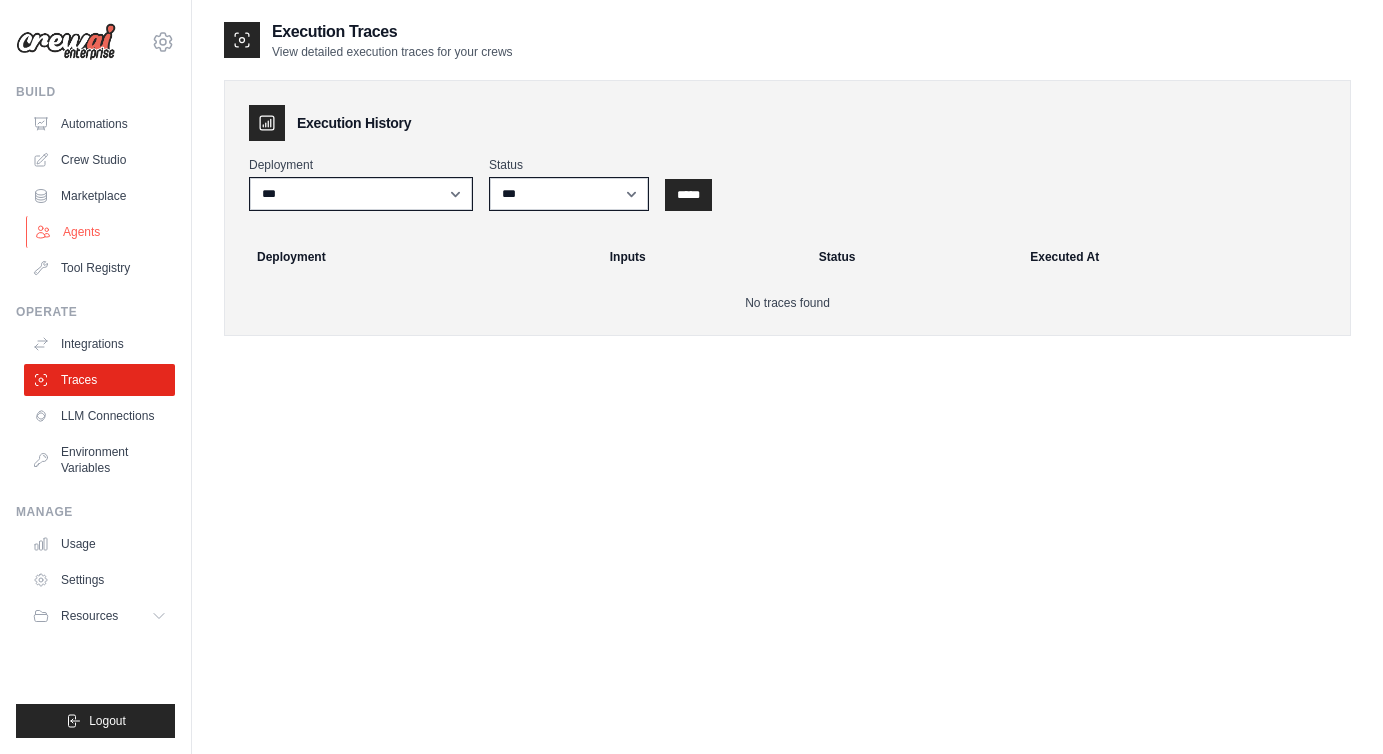 click on "Agents" at bounding box center [101, 232] 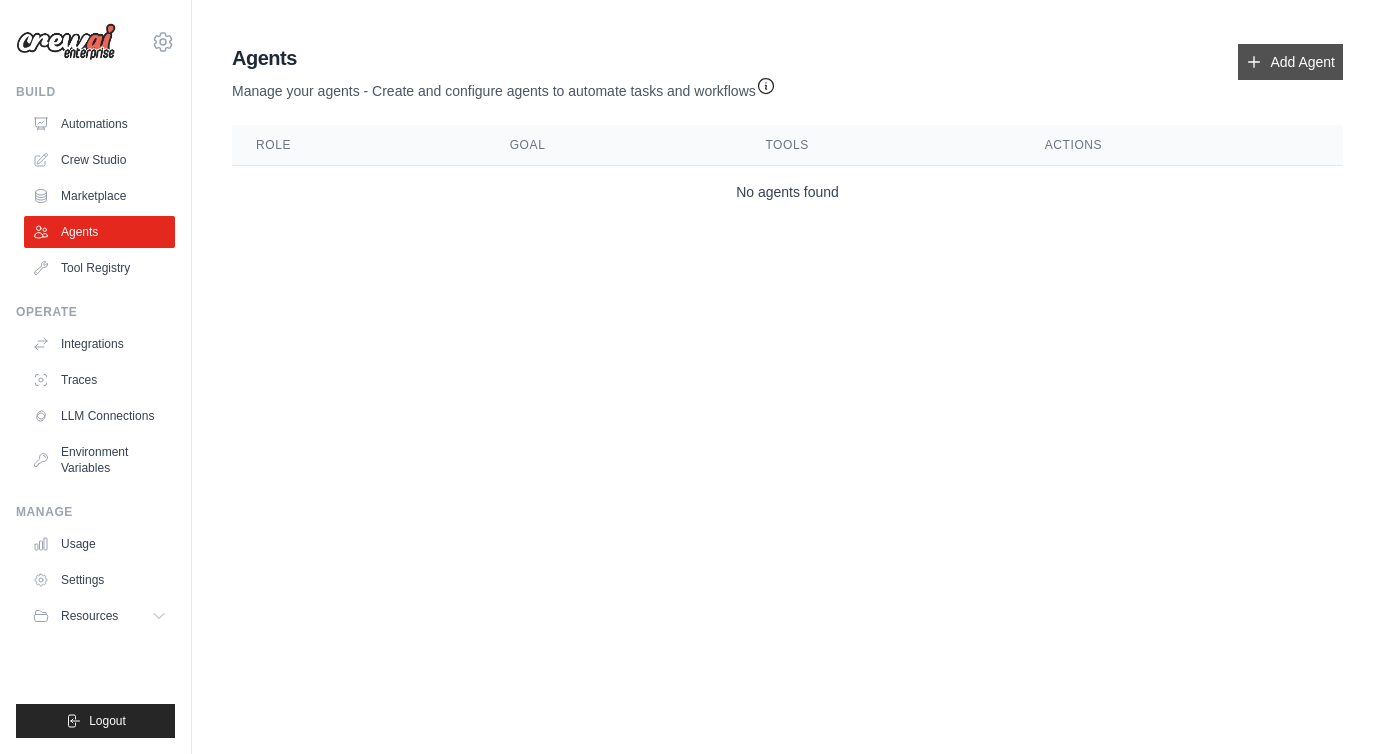 click on "Add Agent" at bounding box center (1290, 62) 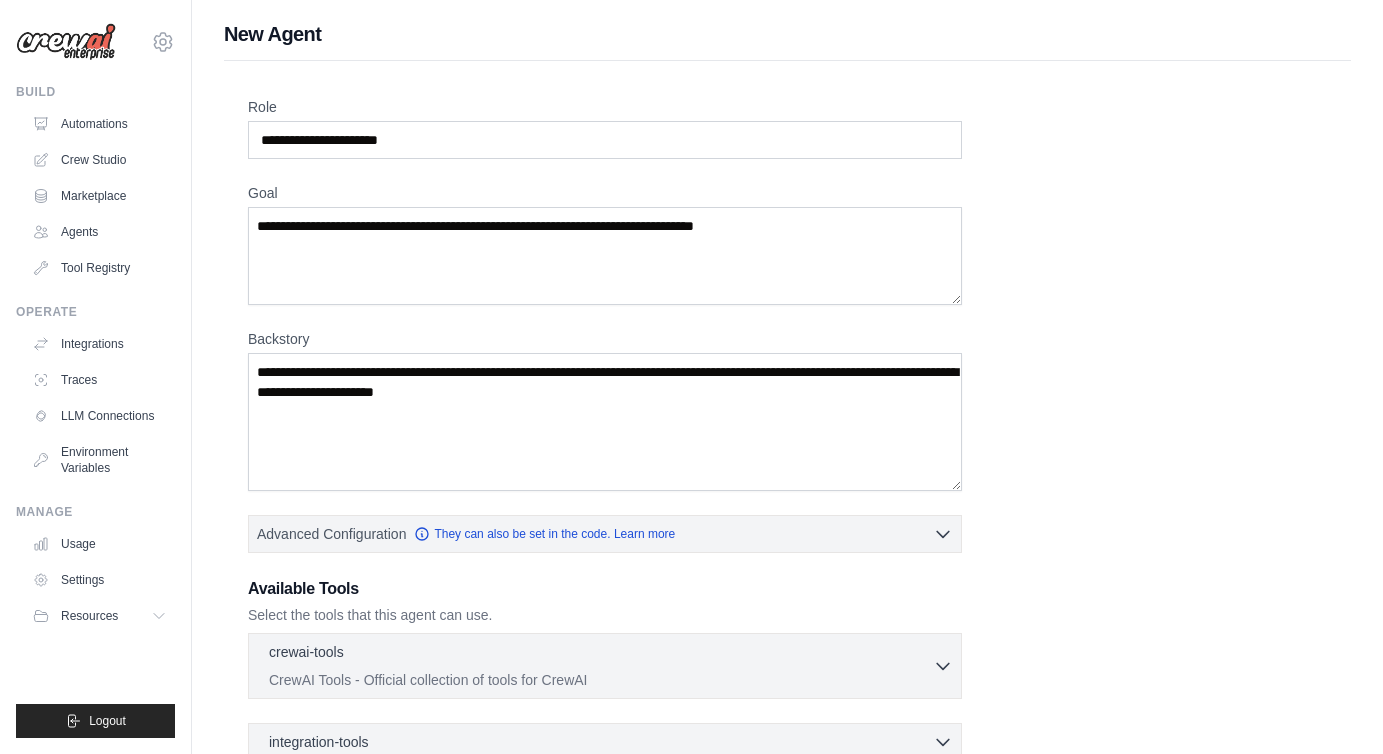 scroll, scrollTop: 229, scrollLeft: 0, axis: vertical 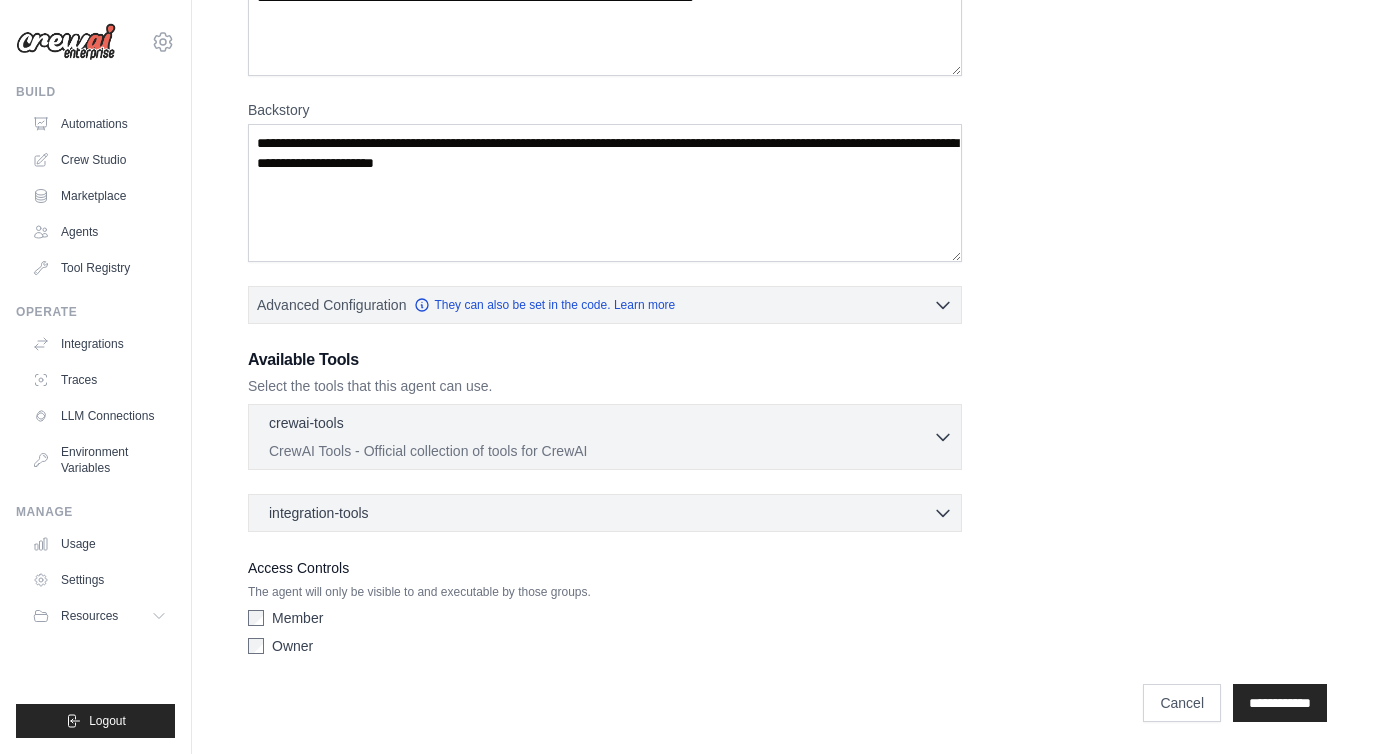drag, startPoint x: 1271, startPoint y: 700, endPoint x: 1208, endPoint y: 599, distance: 119.03781 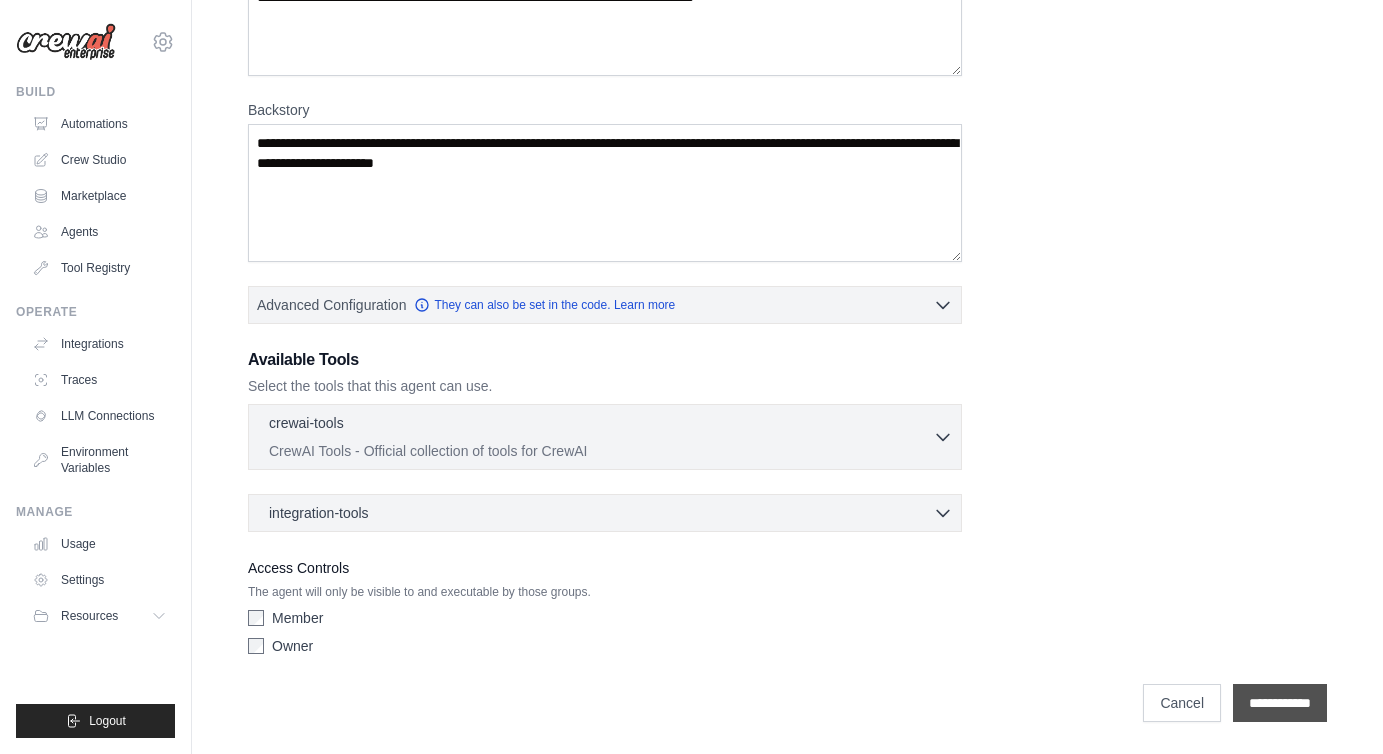 click on "**********" at bounding box center (1280, 703) 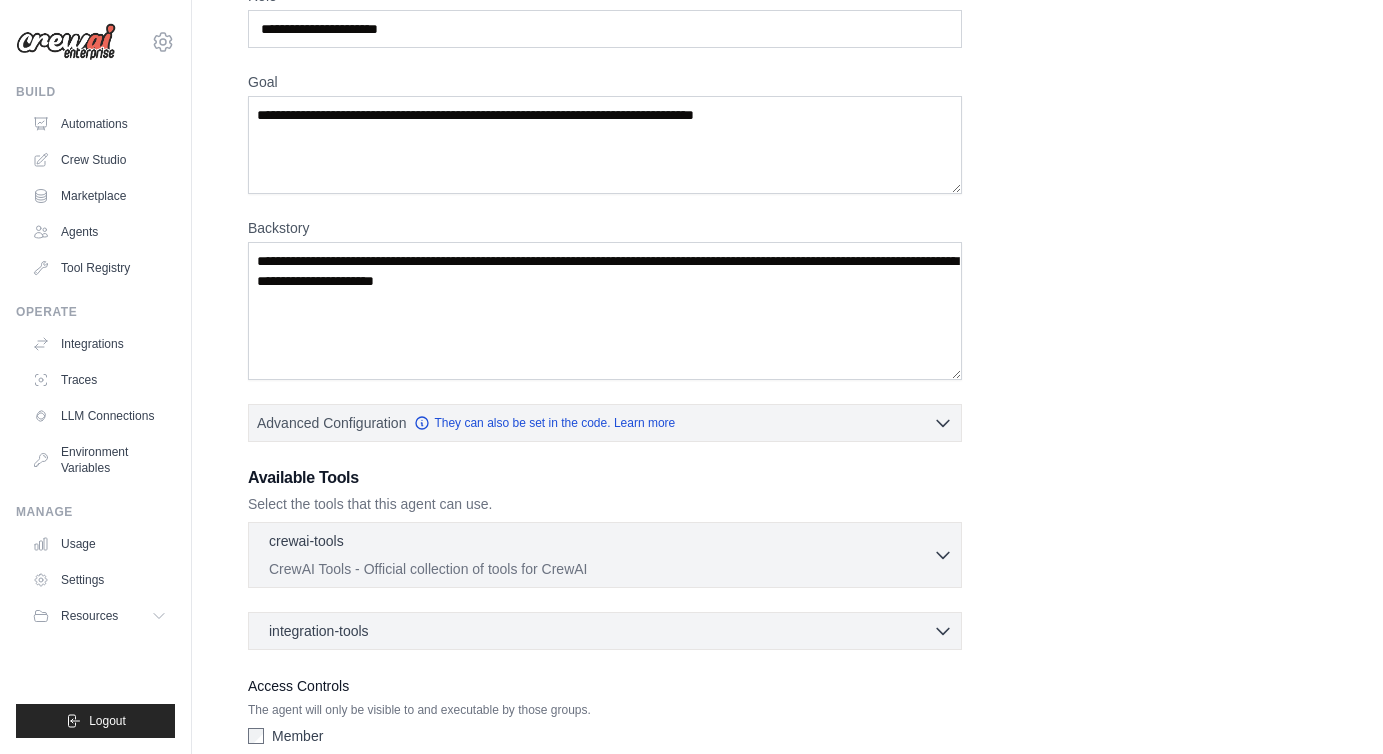 scroll, scrollTop: 221, scrollLeft: 0, axis: vertical 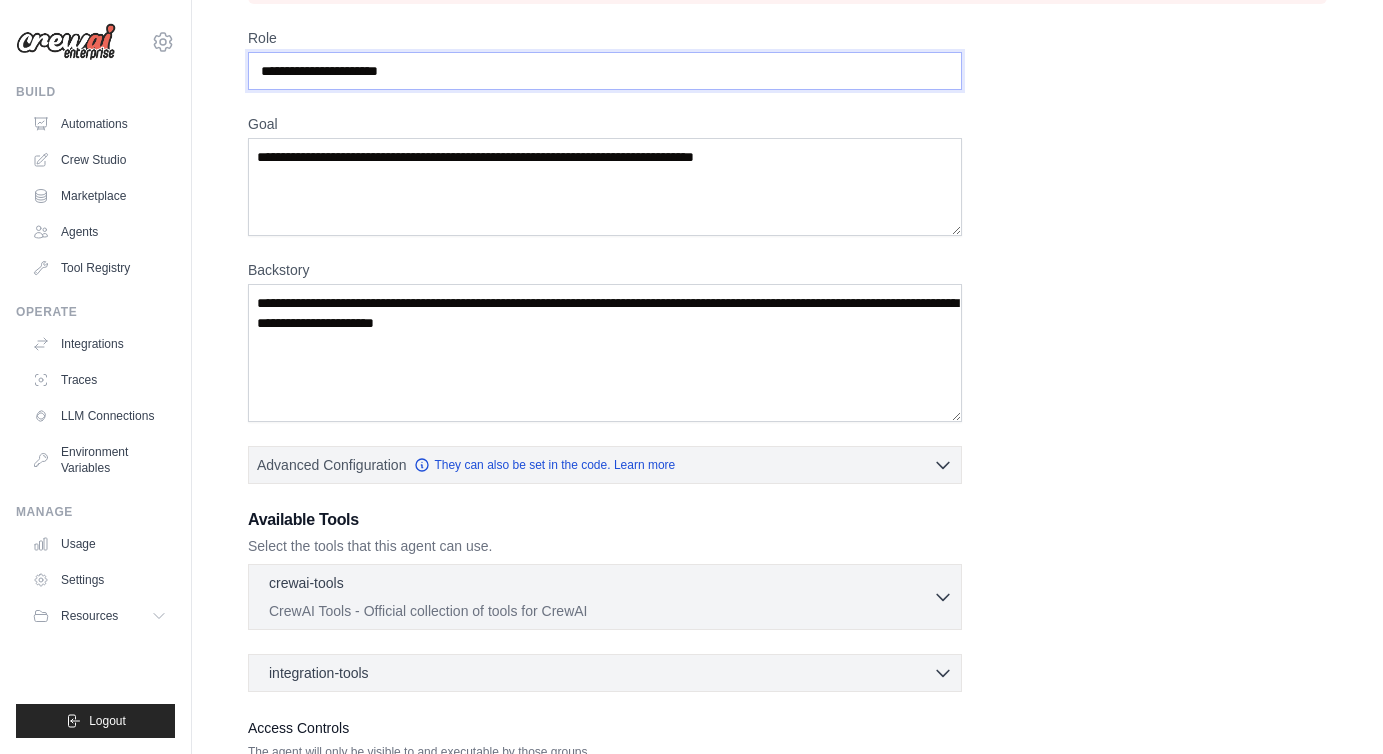 click on "Role" at bounding box center (605, 71) 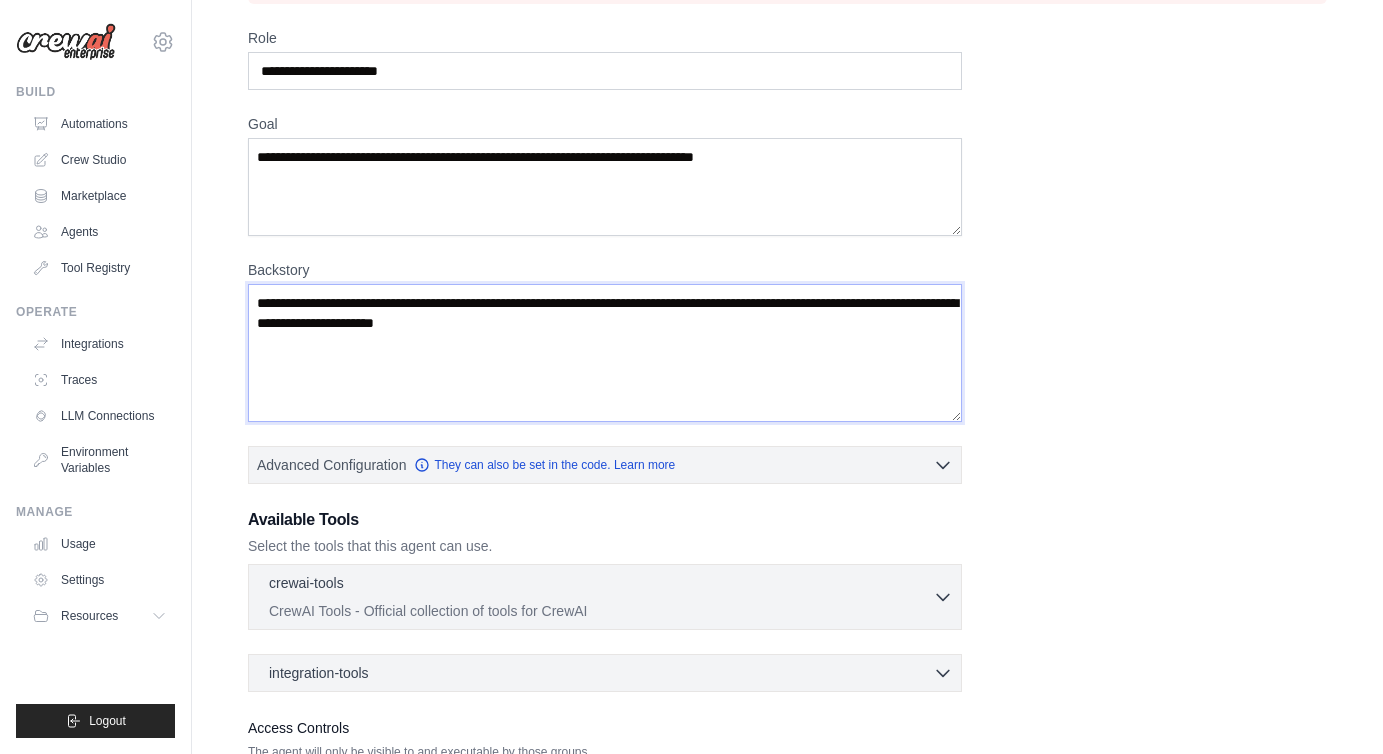 click on "Backstory" at bounding box center [605, 353] 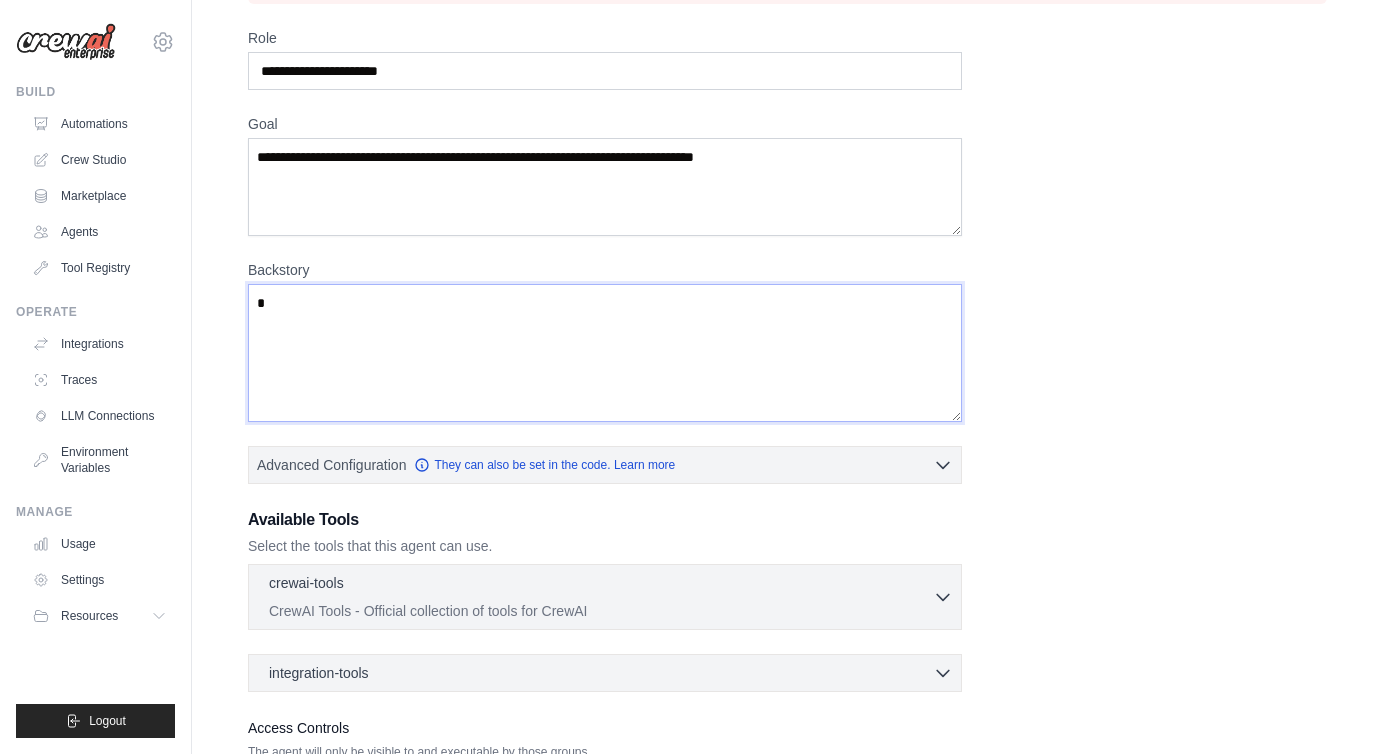 type 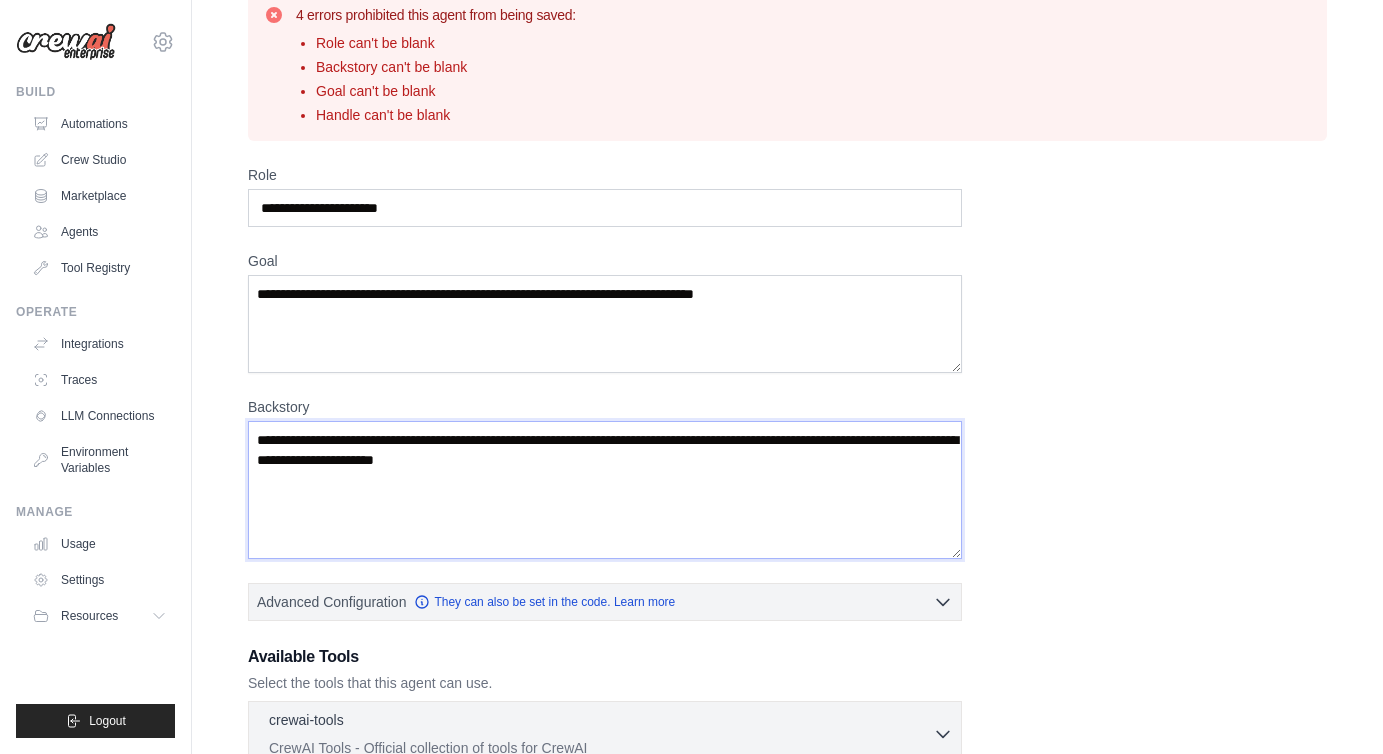 scroll, scrollTop: 0, scrollLeft: 0, axis: both 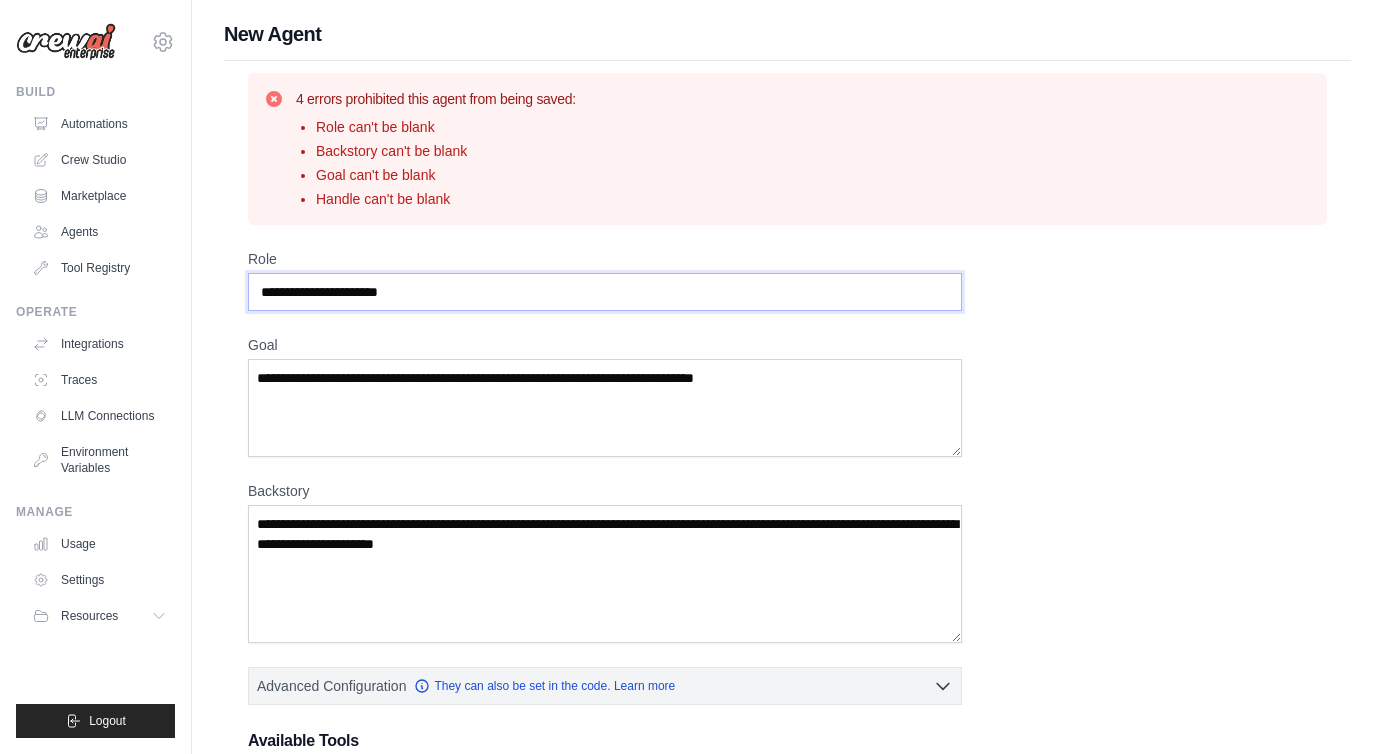 click on "Role" at bounding box center [605, 292] 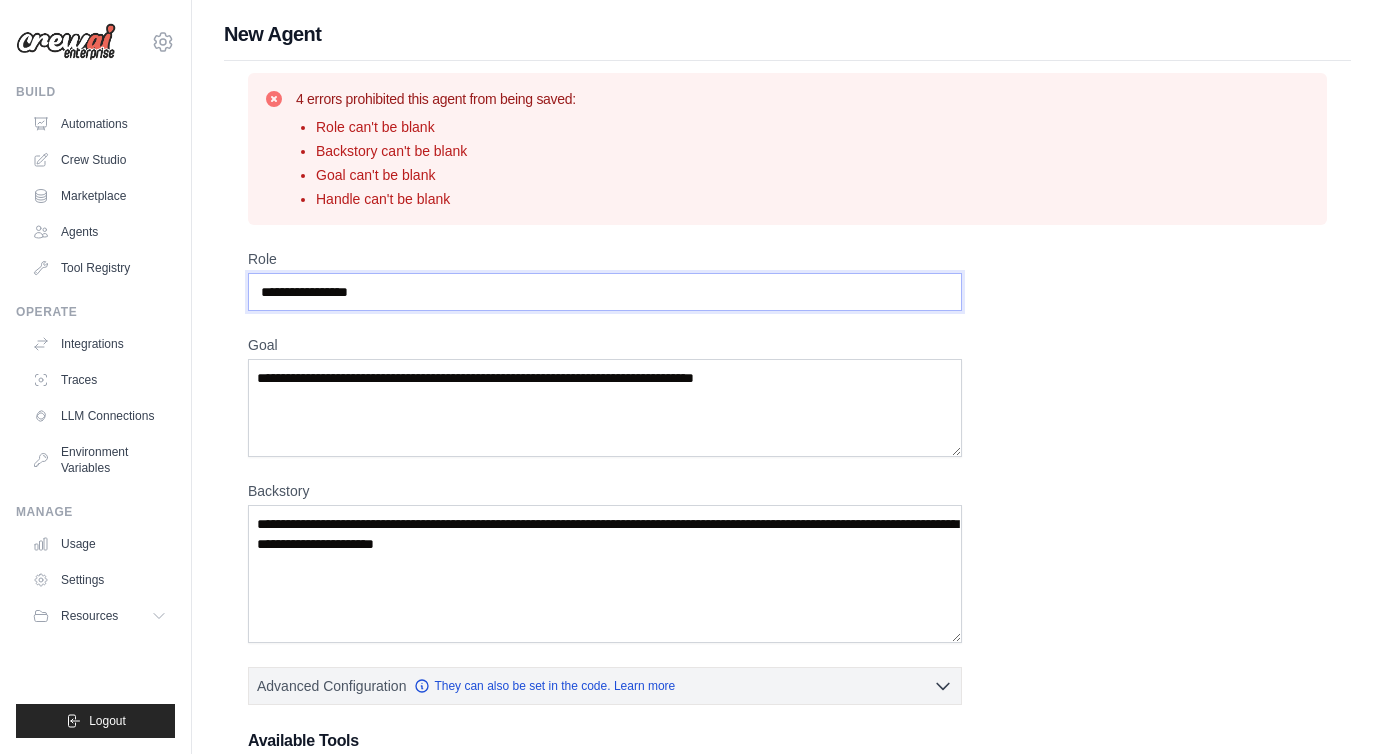 type on "**********" 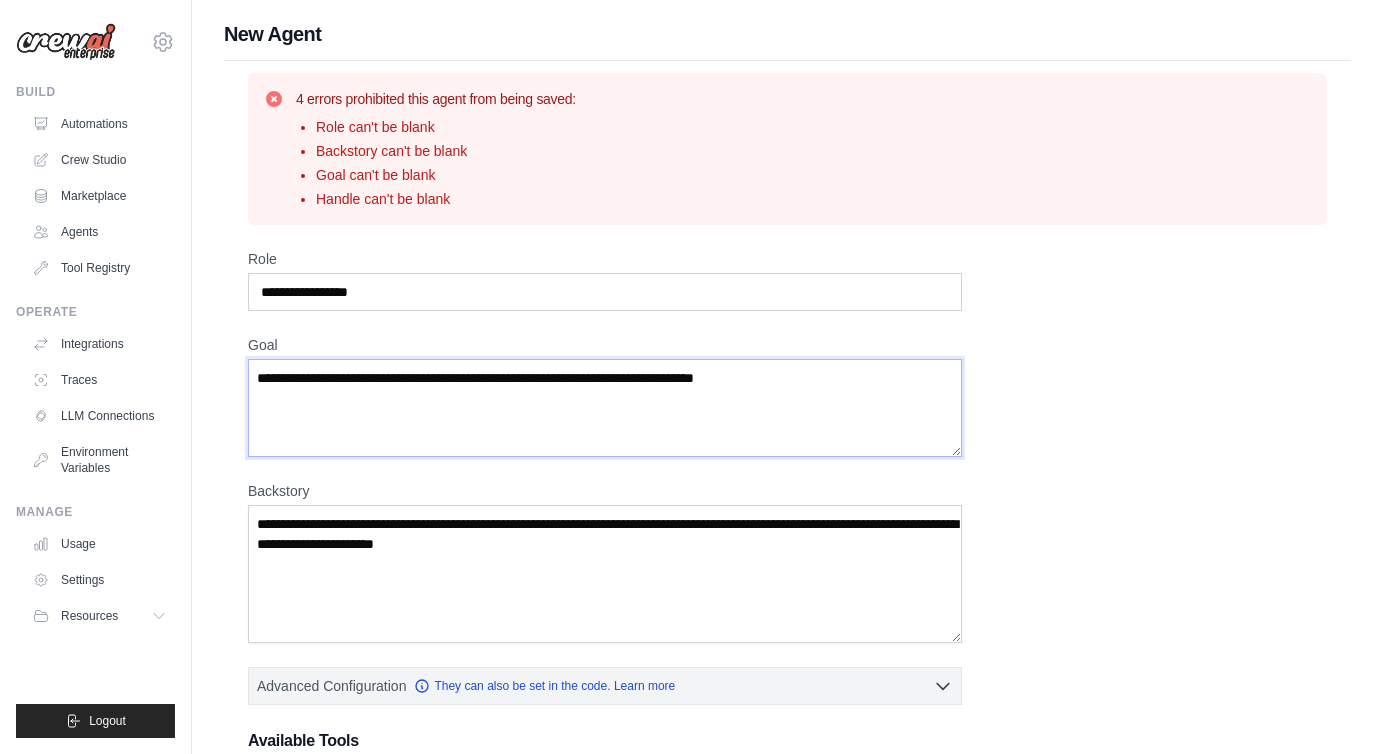 drag, startPoint x: 498, startPoint y: 378, endPoint x: 744, endPoint y: 418, distance: 249.23082 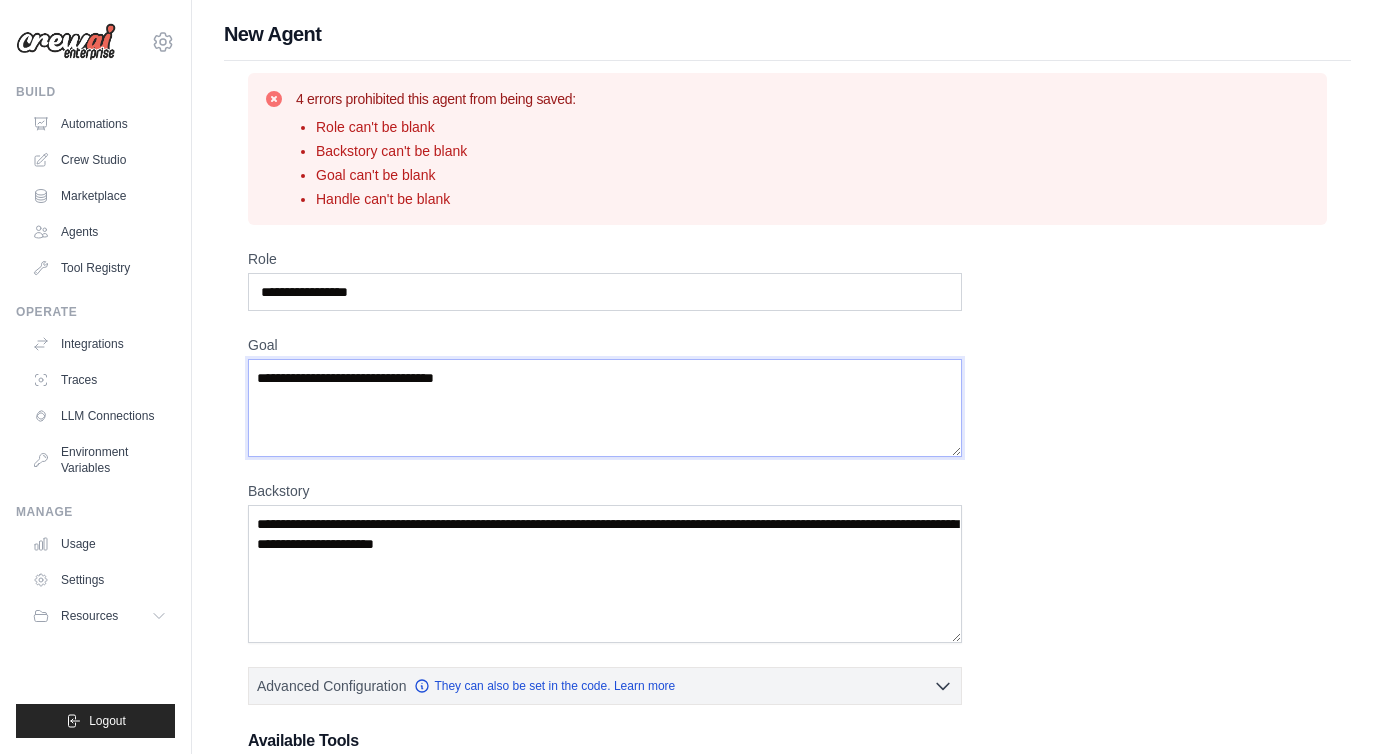 type on "**********" 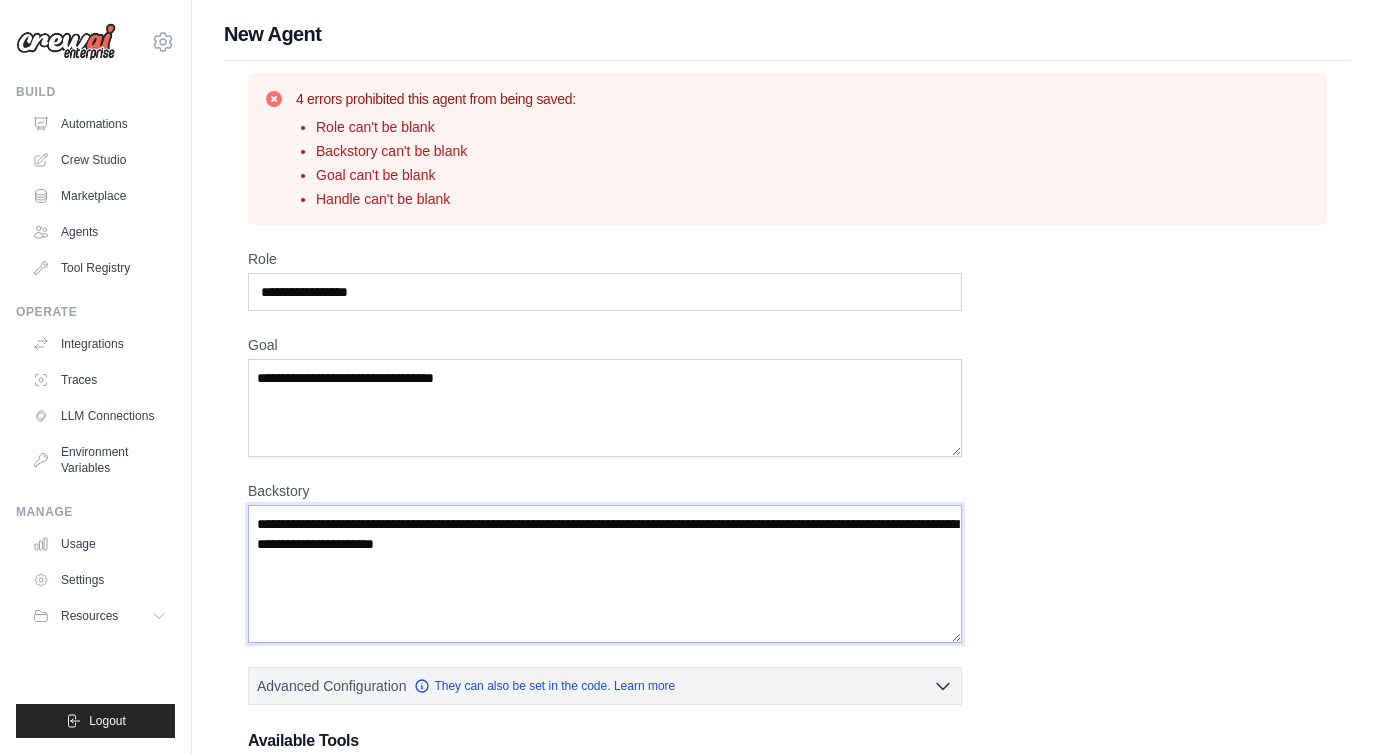 click on "Backstory" at bounding box center [605, 574] 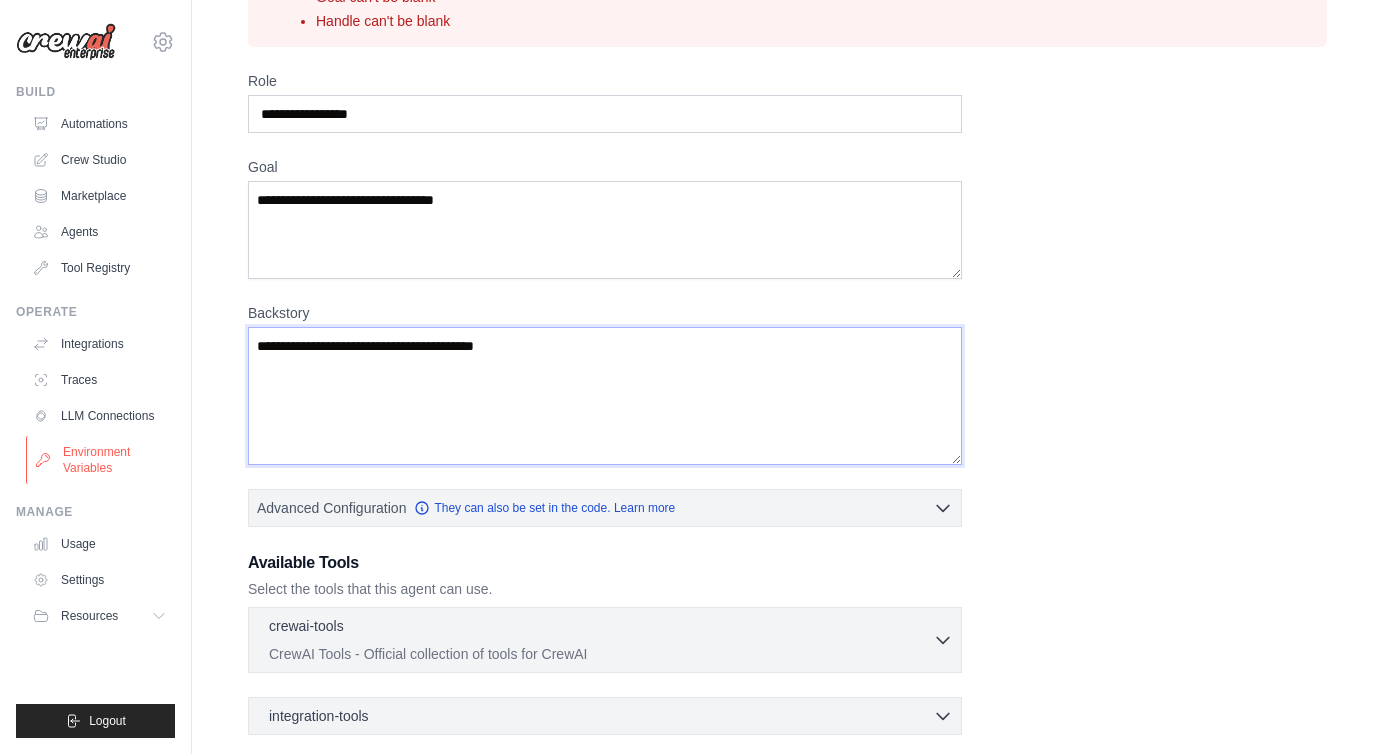 scroll, scrollTop: 381, scrollLeft: 0, axis: vertical 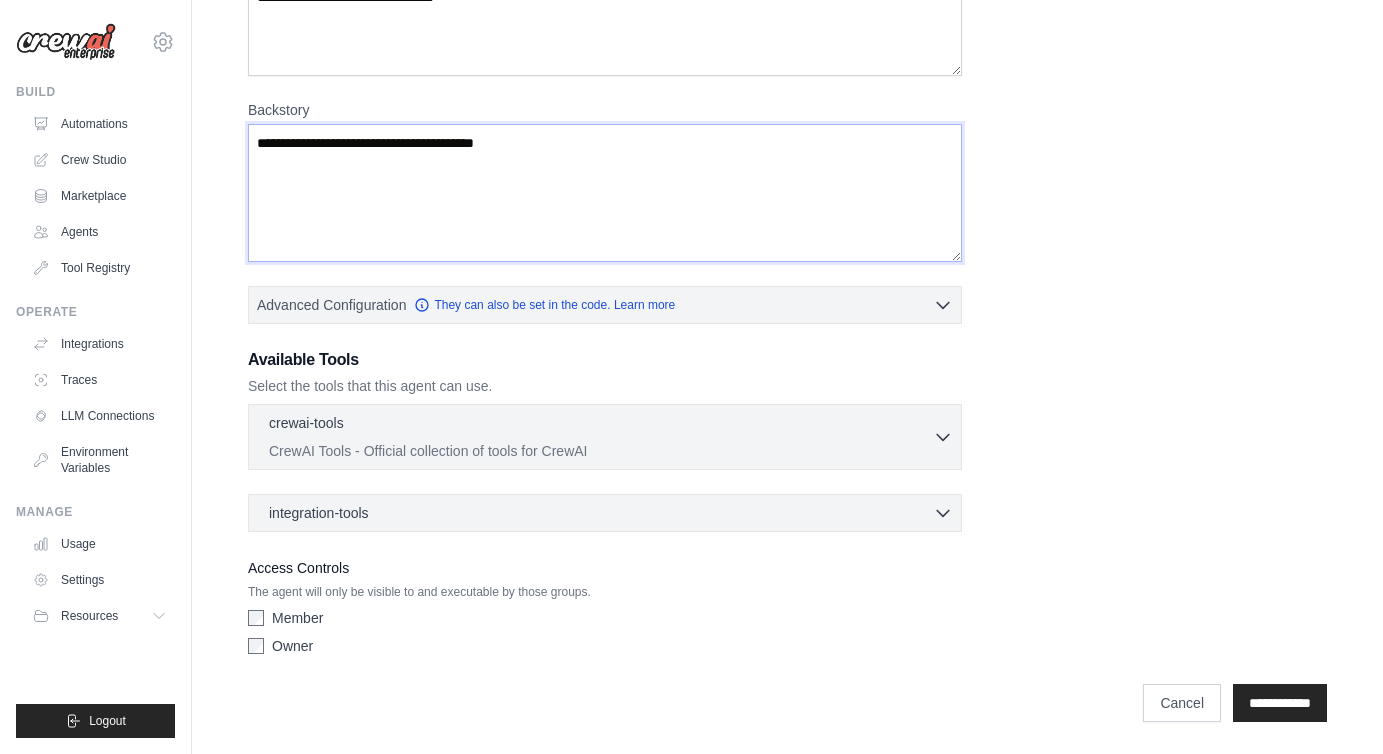type on "**********" 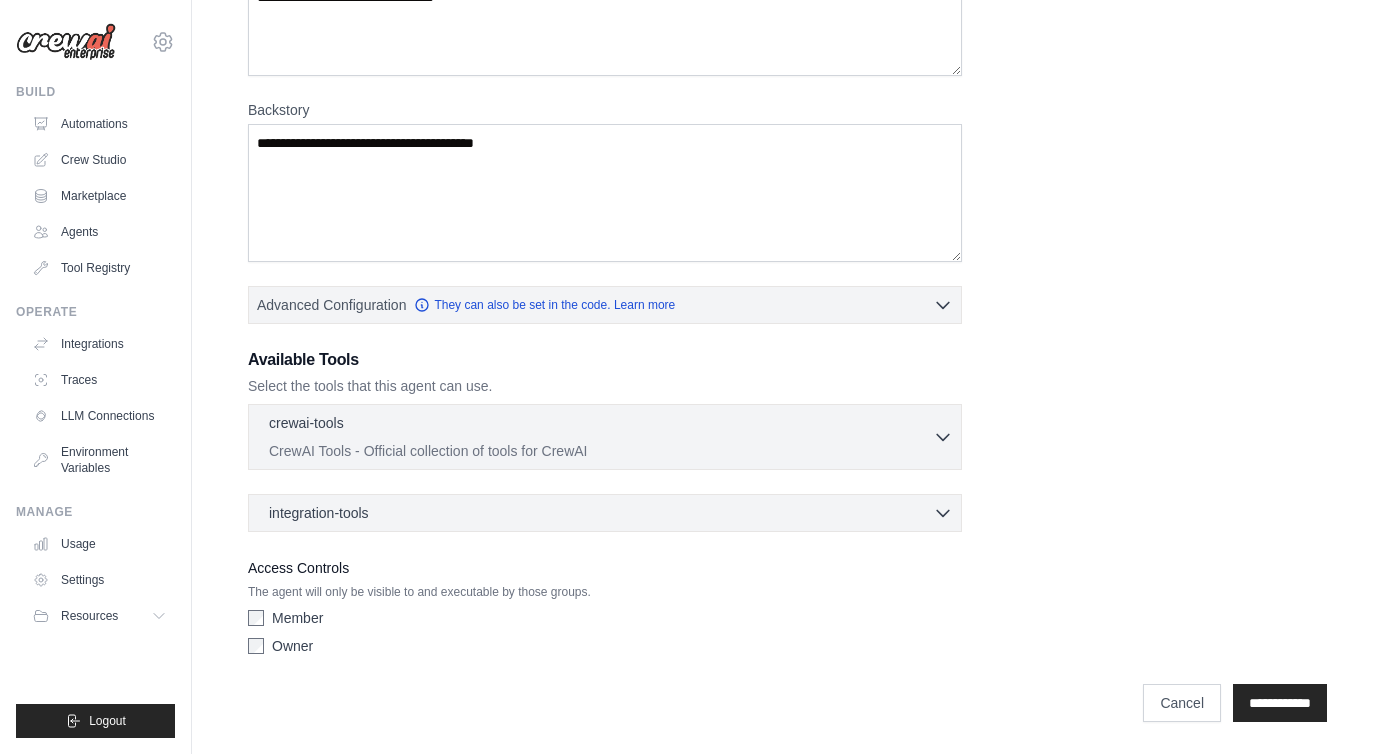 click on "Member" at bounding box center (297, 618) 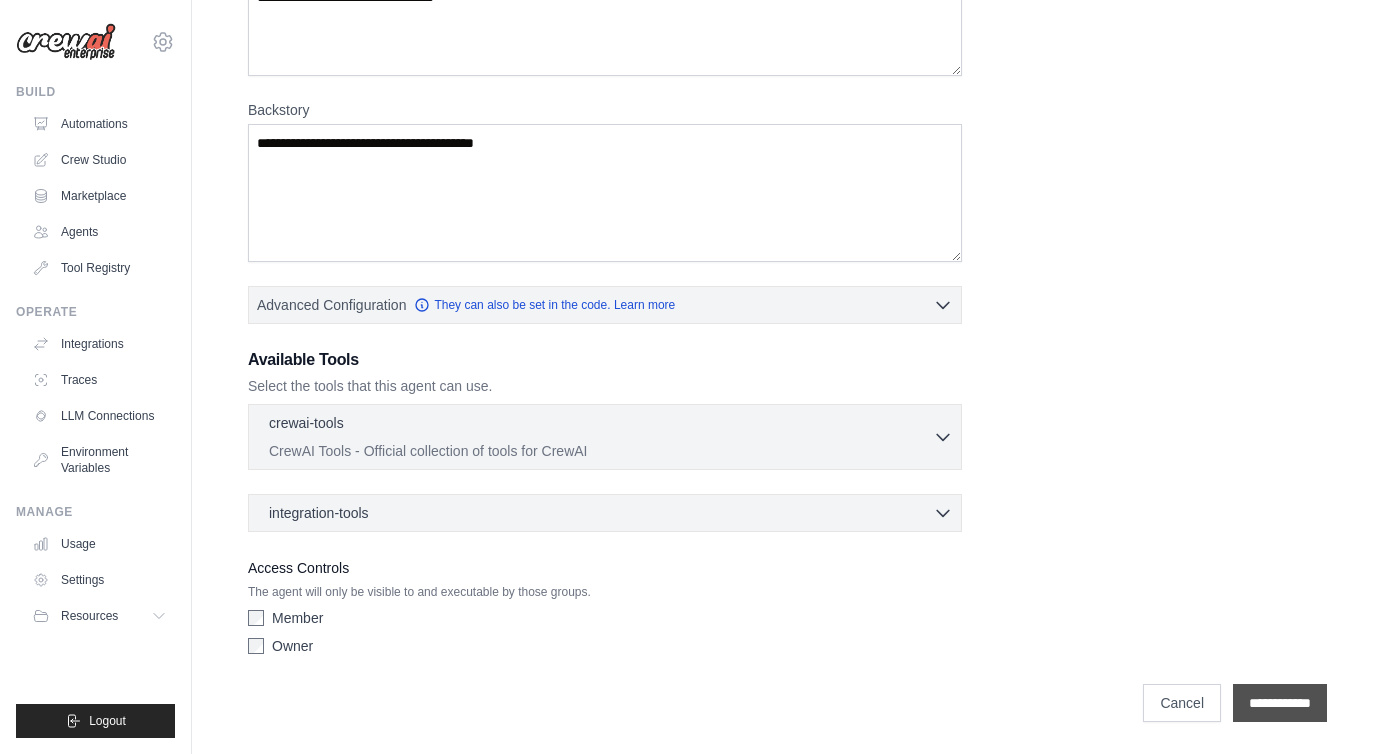 click on "**********" at bounding box center (1280, 703) 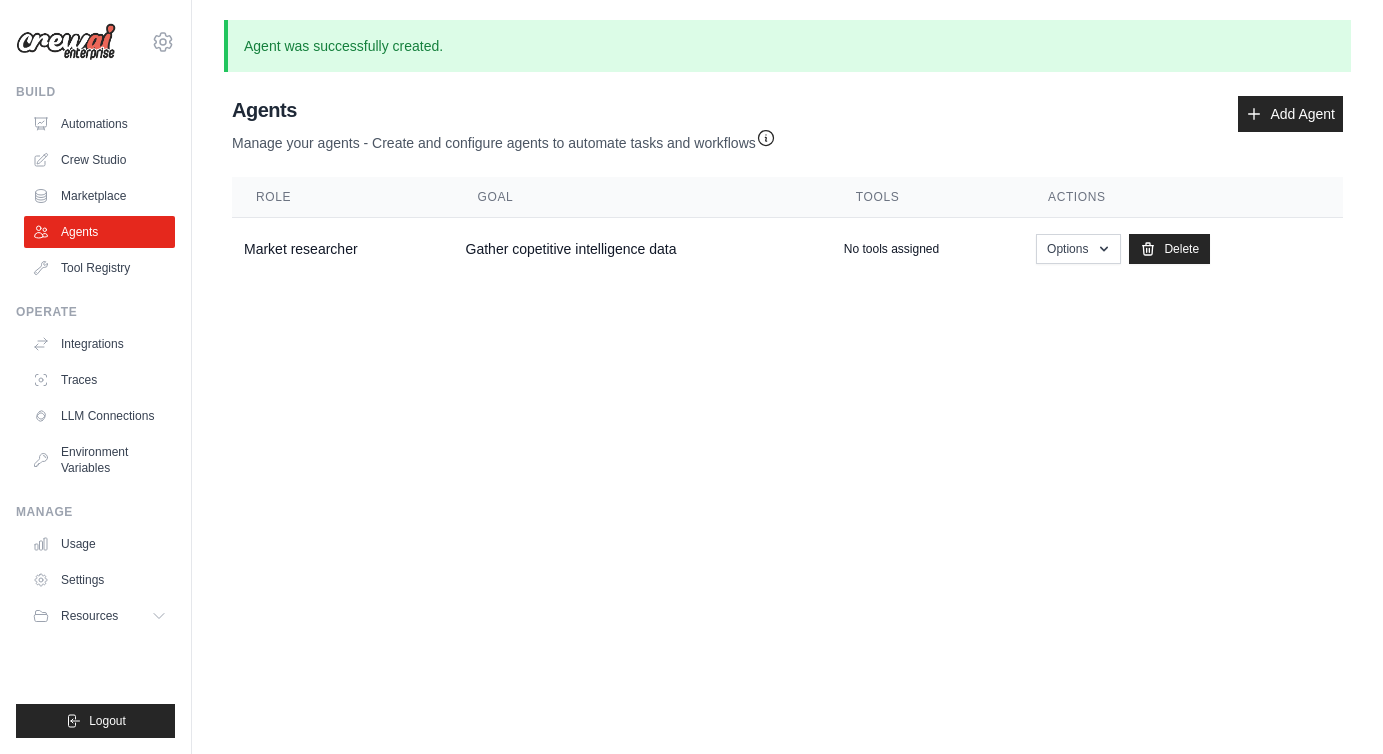 scroll, scrollTop: 0, scrollLeft: 0, axis: both 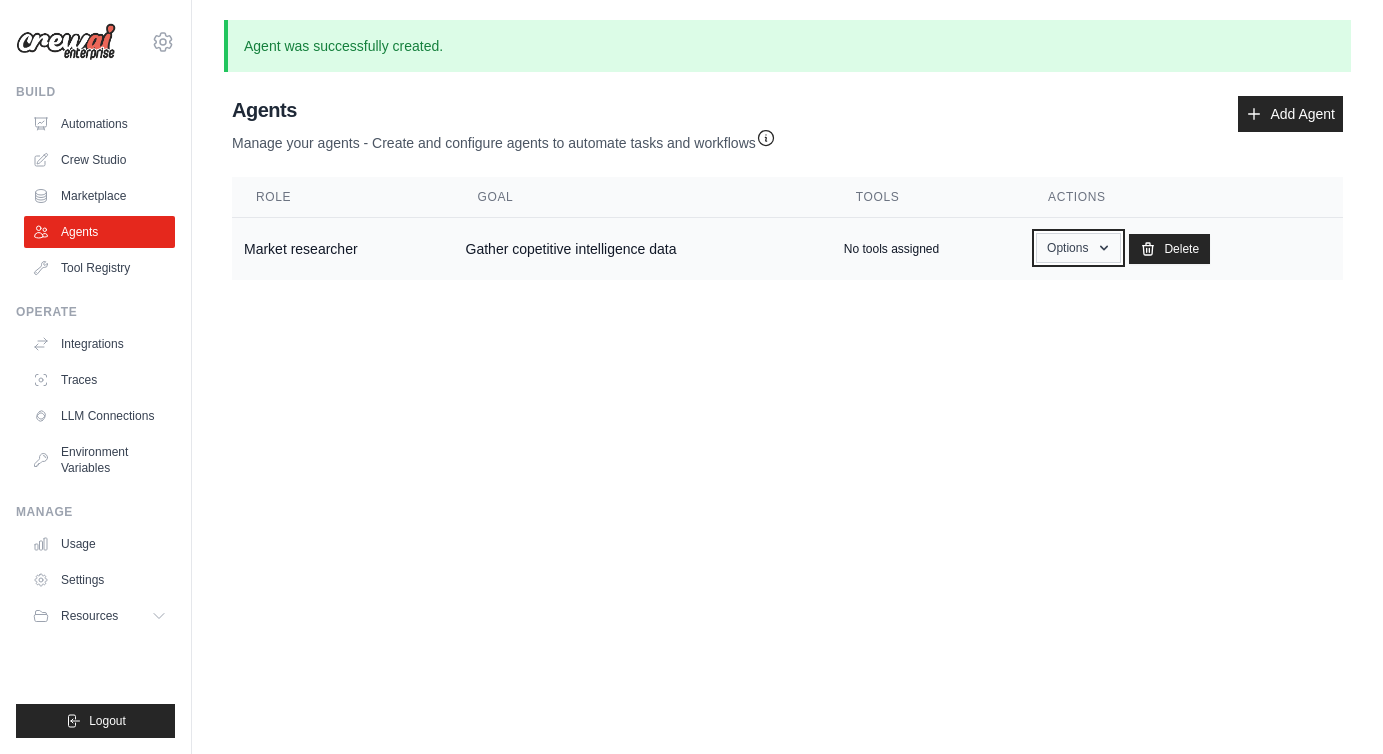 click on "Options" at bounding box center (1078, 248) 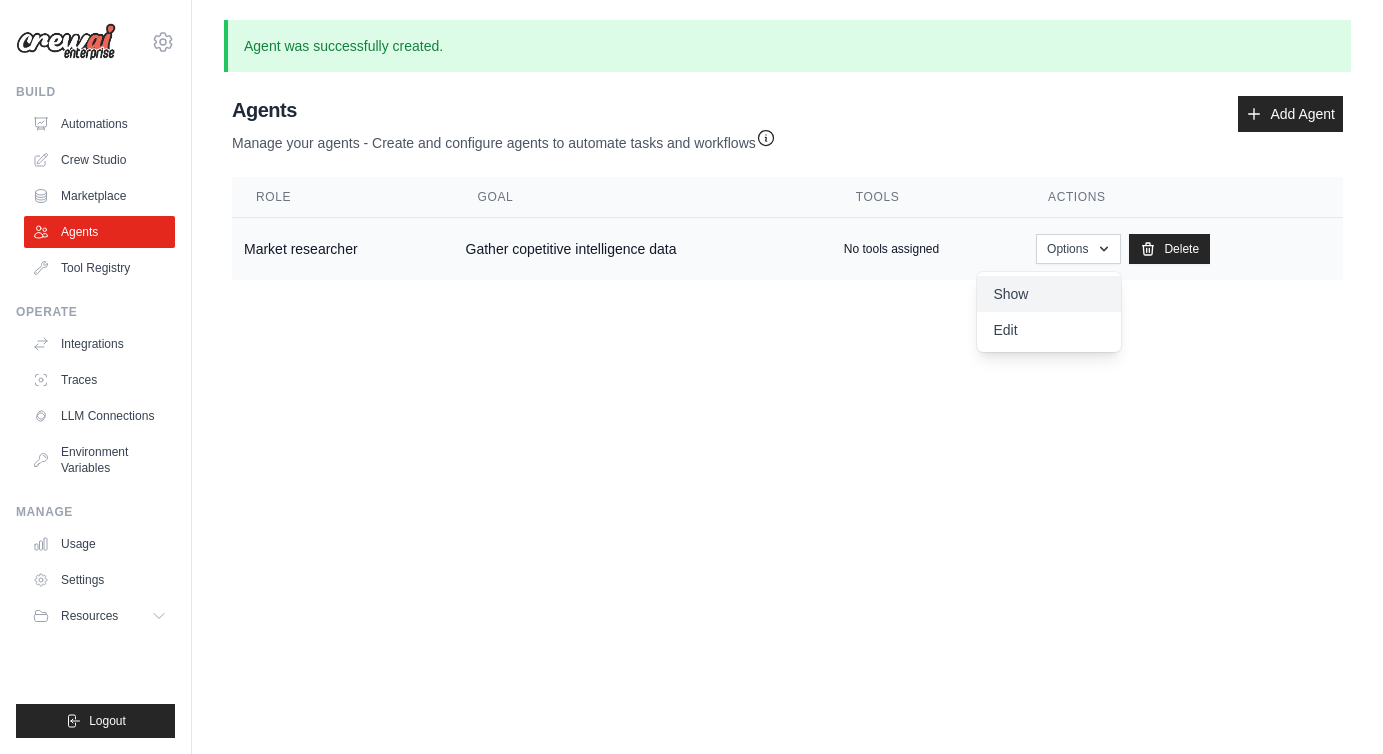click on "Show" at bounding box center [1049, 294] 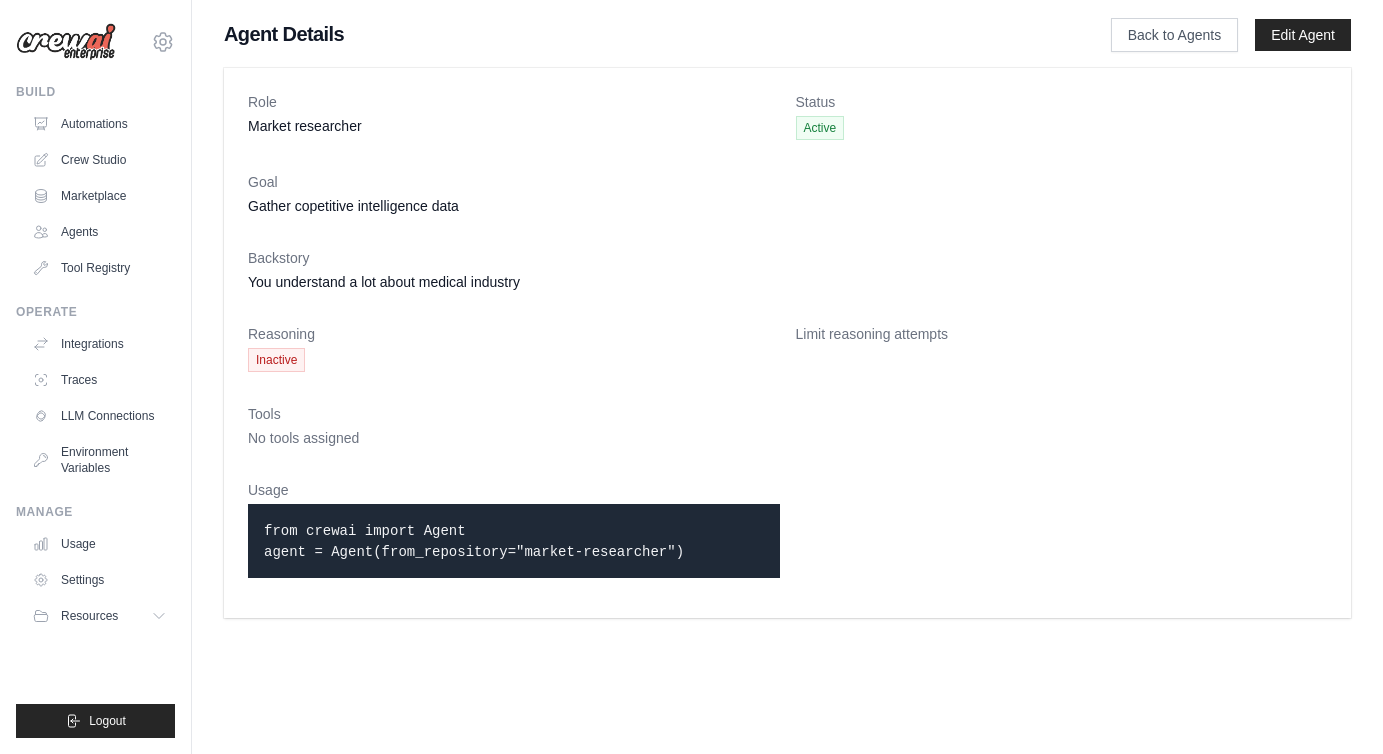 click on "Reasoning
Inactive" at bounding box center [514, 348] 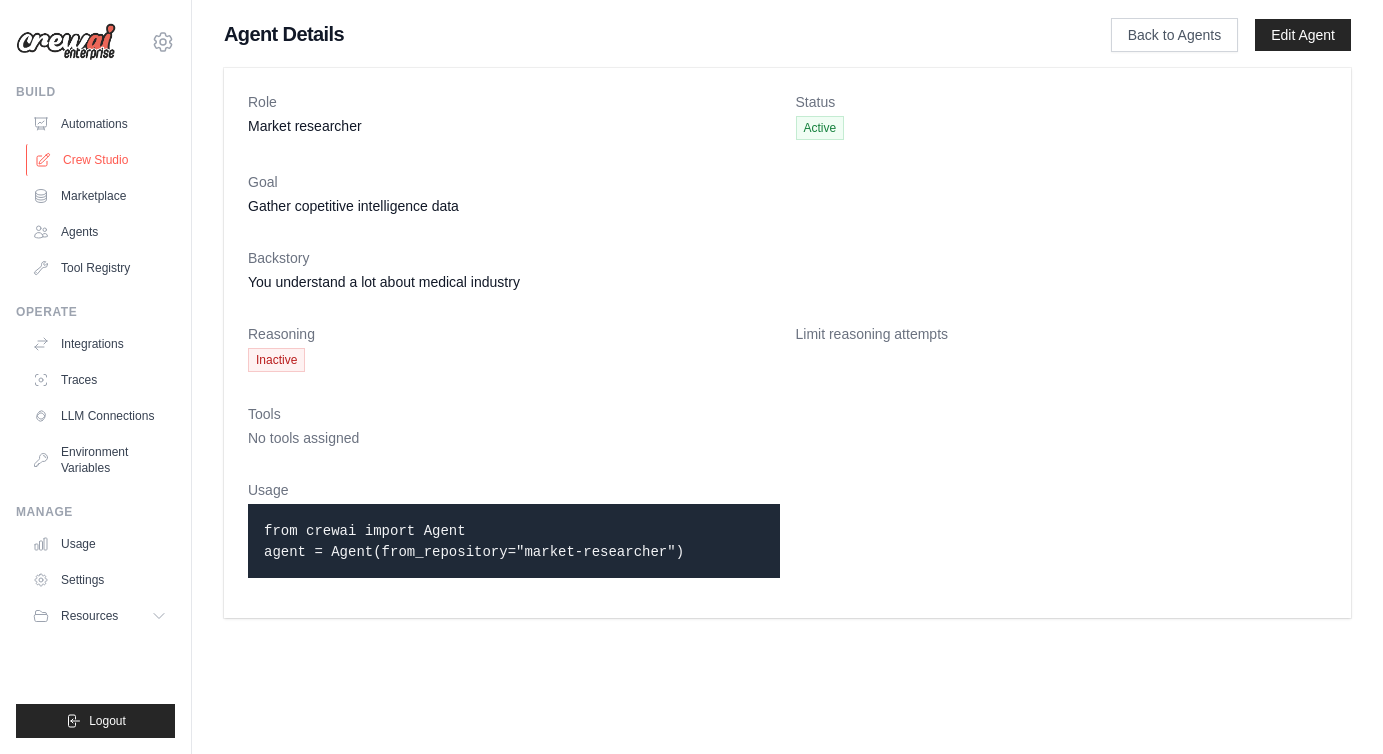 click on "Crew Studio" at bounding box center [101, 160] 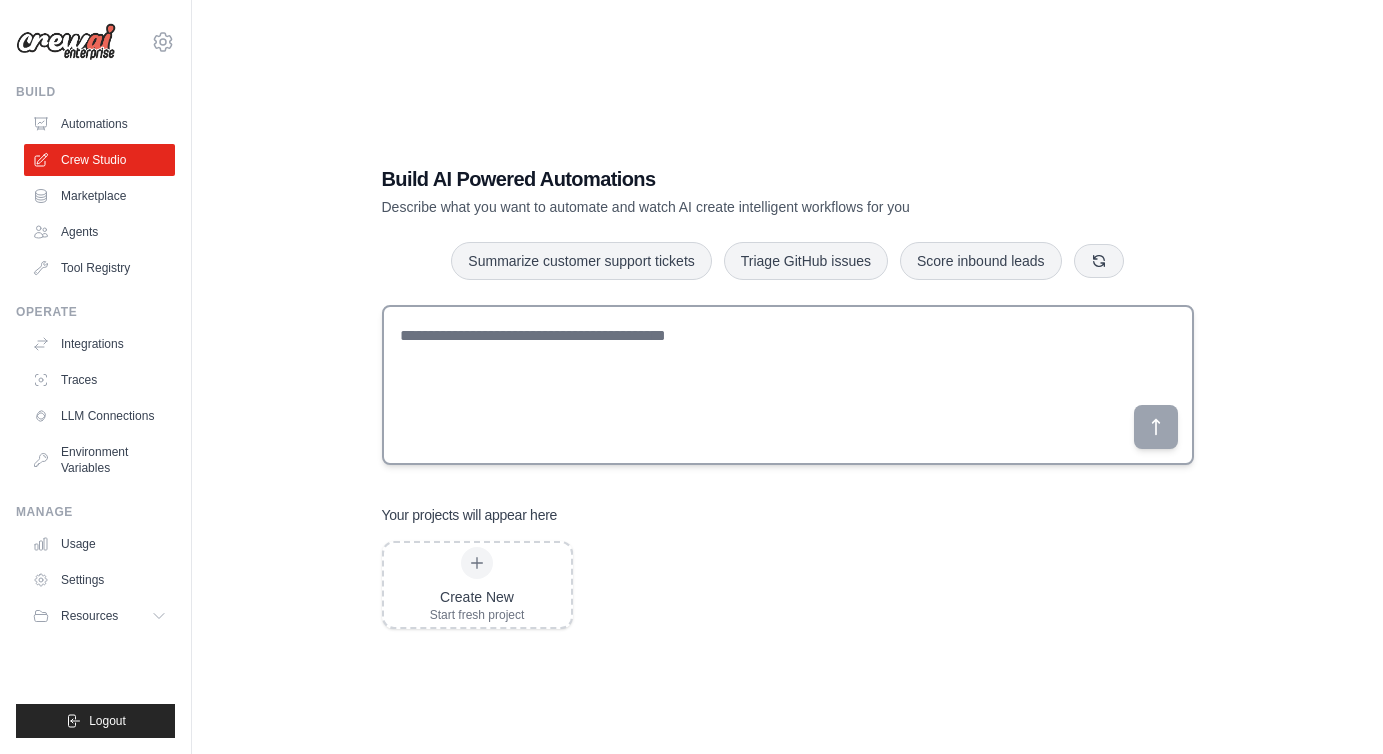 scroll, scrollTop: 0, scrollLeft: 0, axis: both 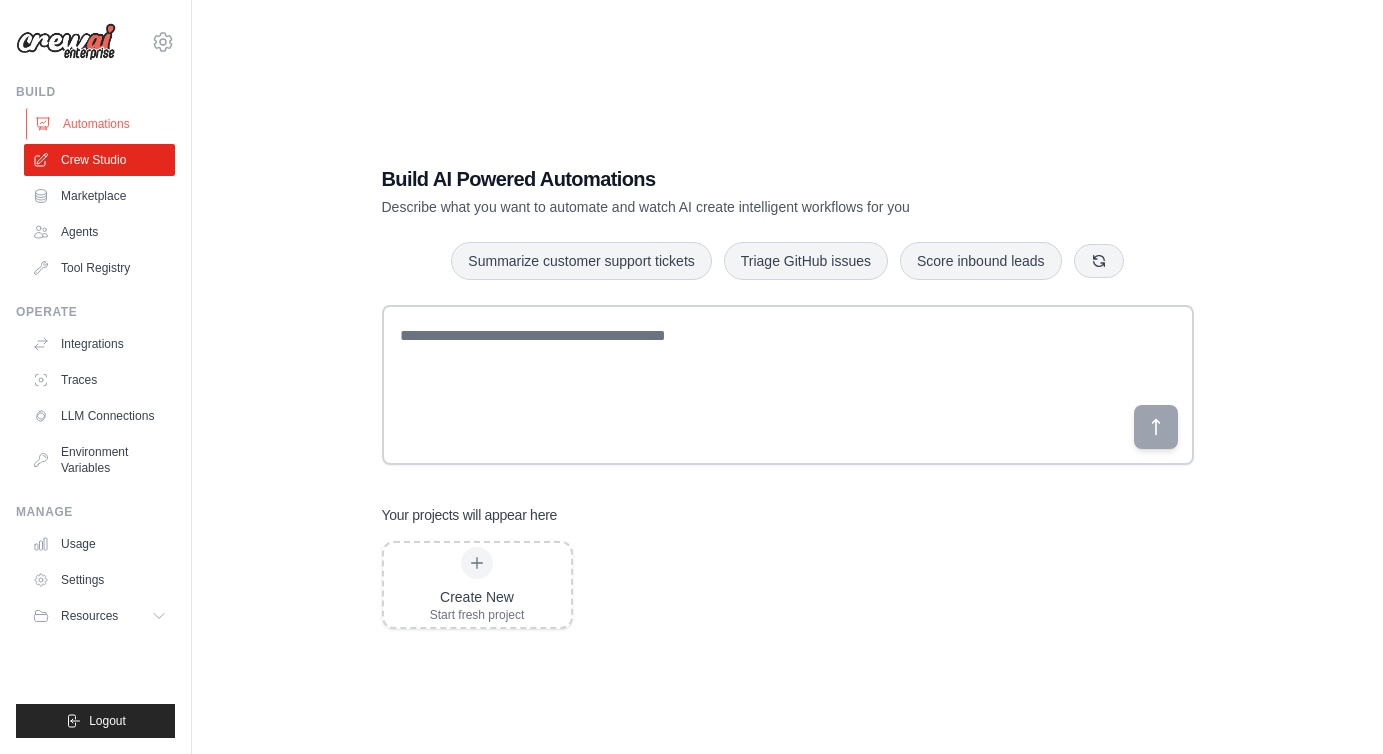 click on "Automations" at bounding box center (101, 124) 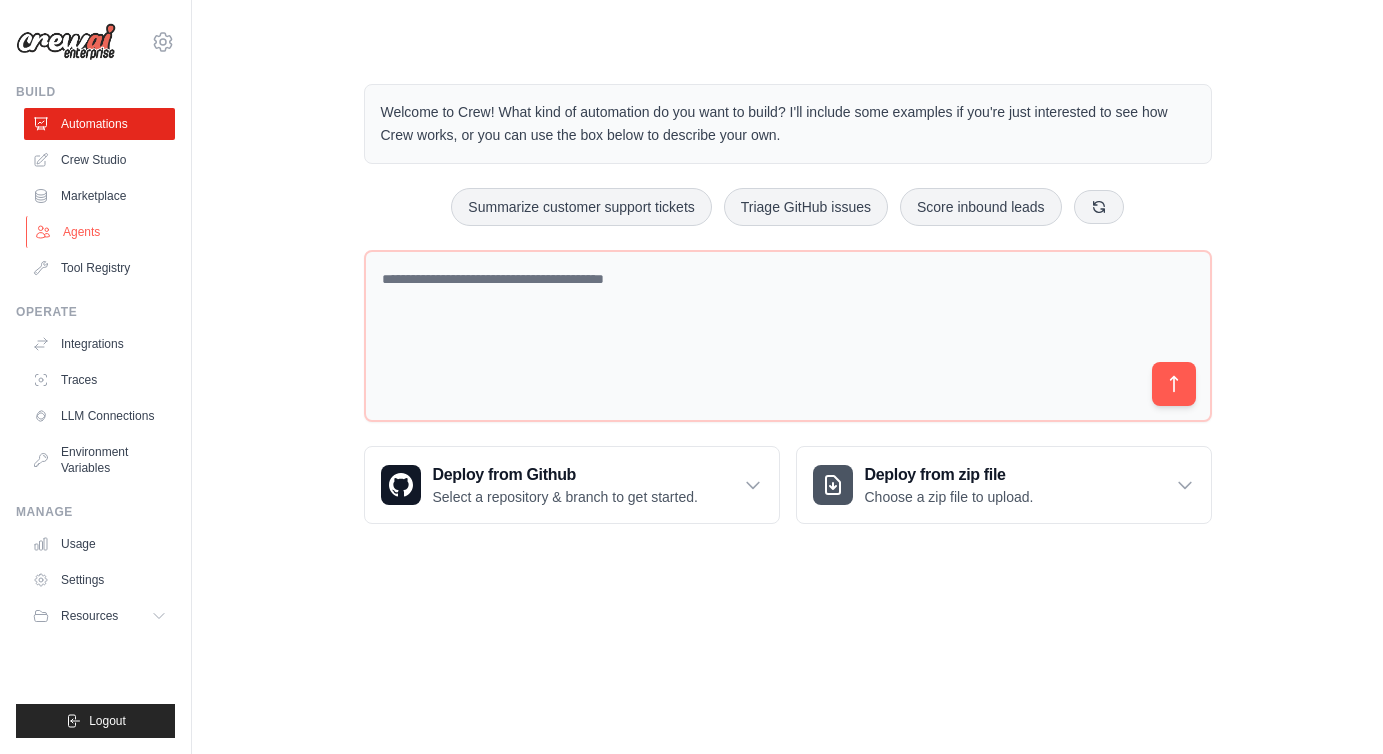 click on "Agents" at bounding box center (101, 232) 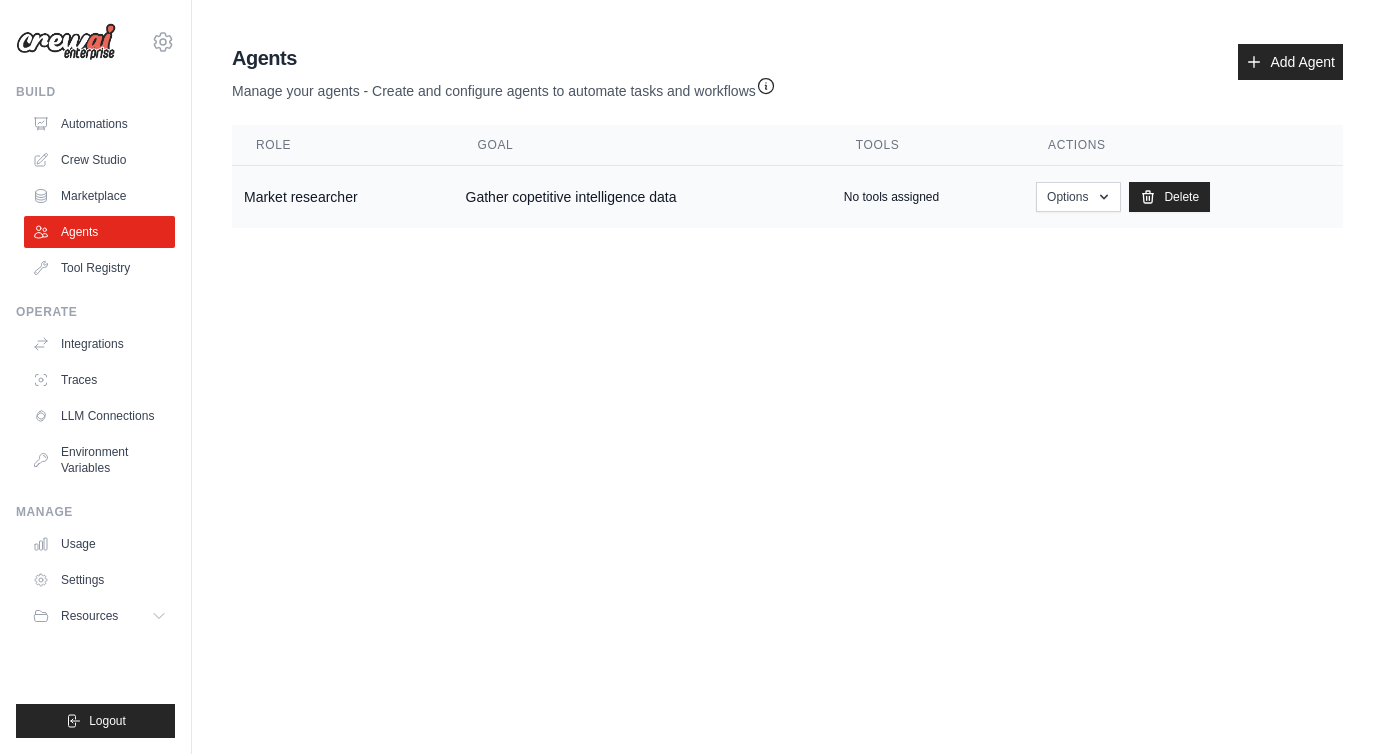 click on "No tools assigned" at bounding box center (891, 197) 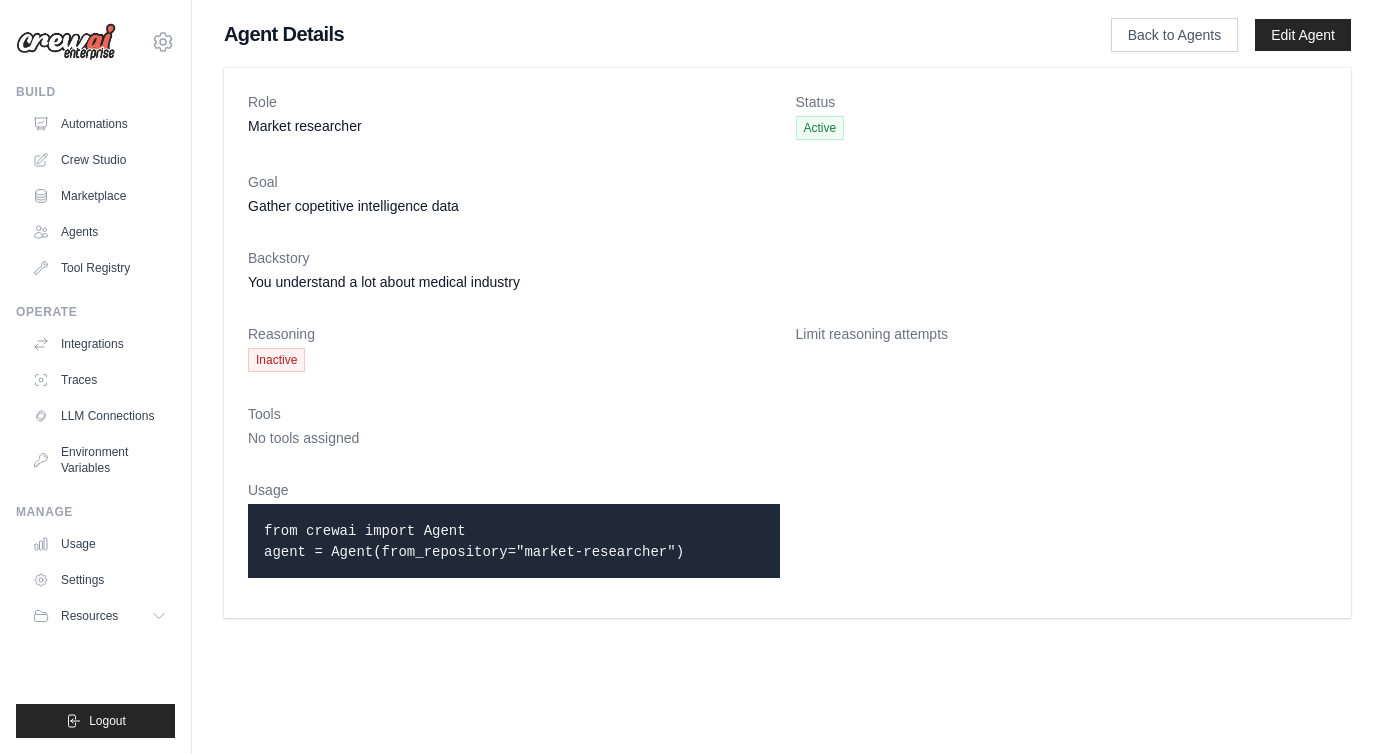 scroll, scrollTop: 0, scrollLeft: 0, axis: both 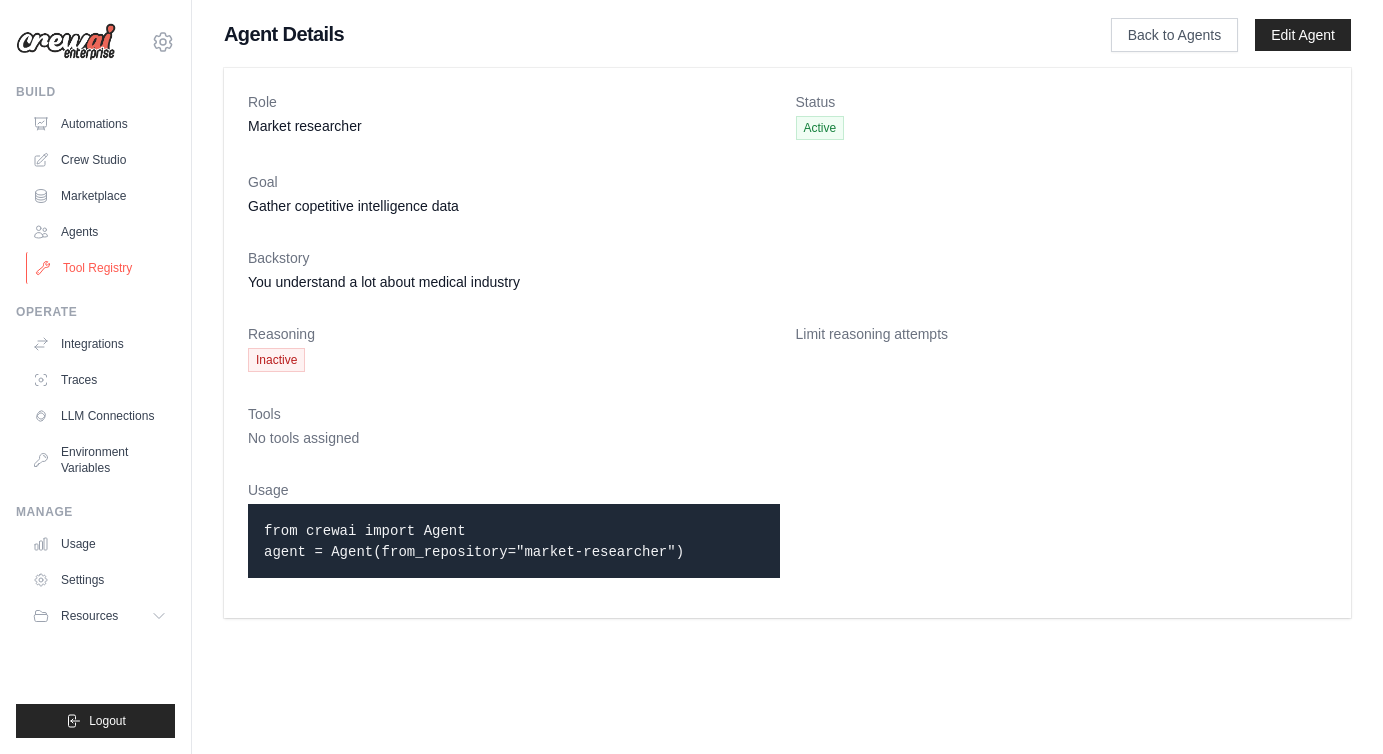 click on "Tool Registry" at bounding box center (101, 268) 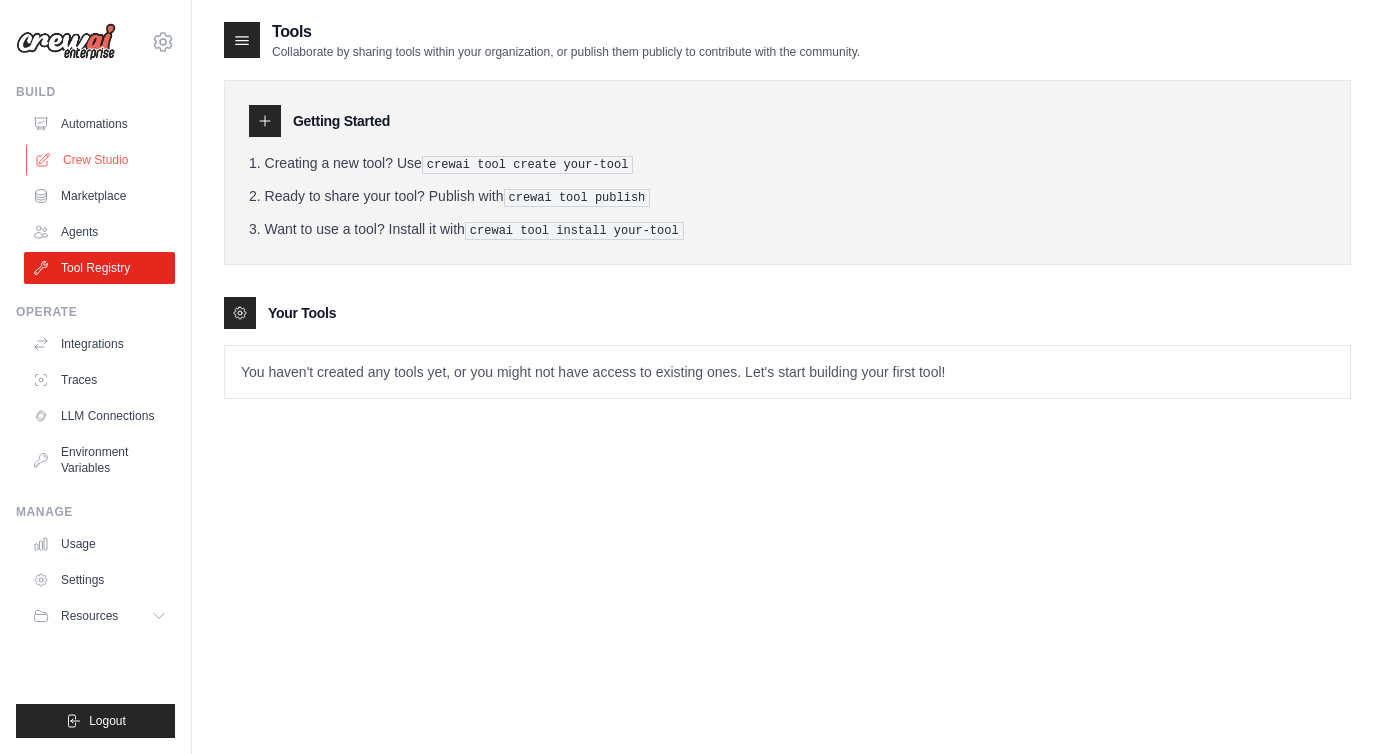 click on "Crew Studio" at bounding box center (101, 160) 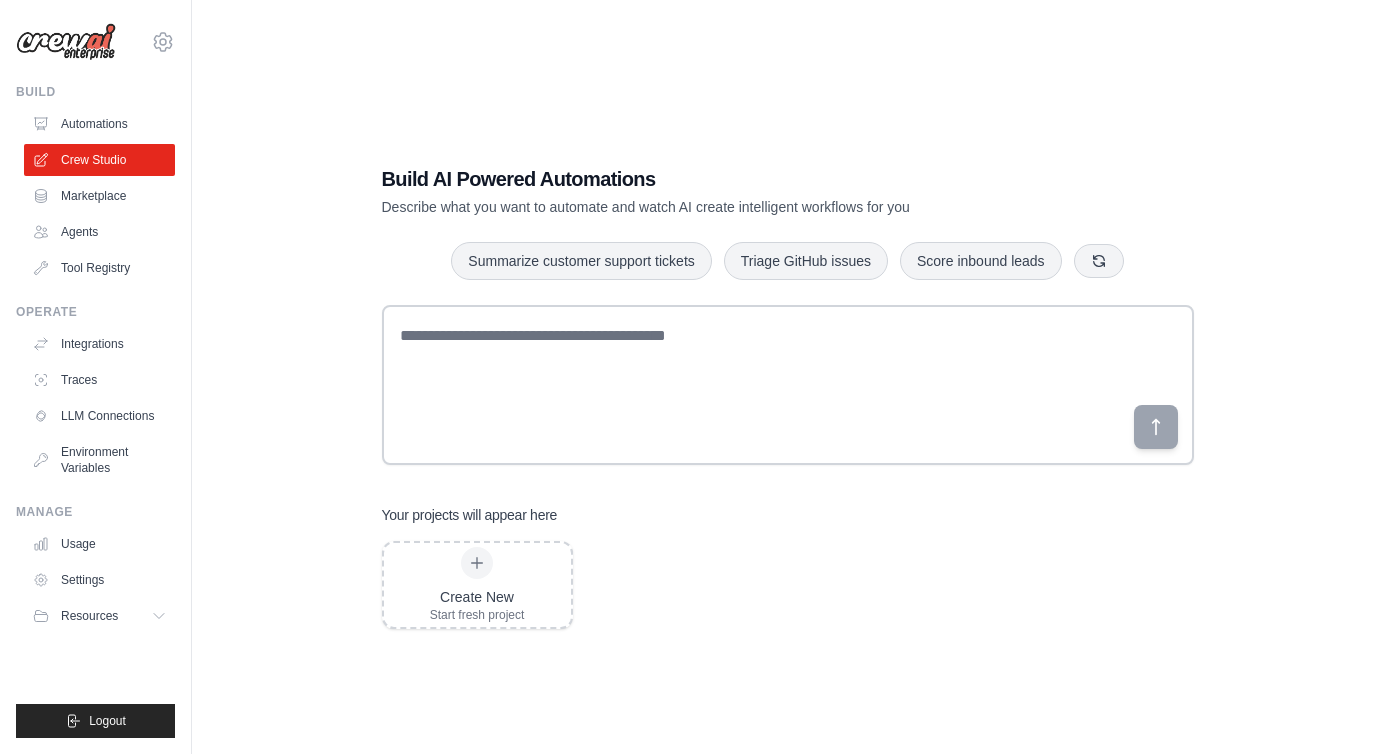 scroll, scrollTop: 0, scrollLeft: 0, axis: both 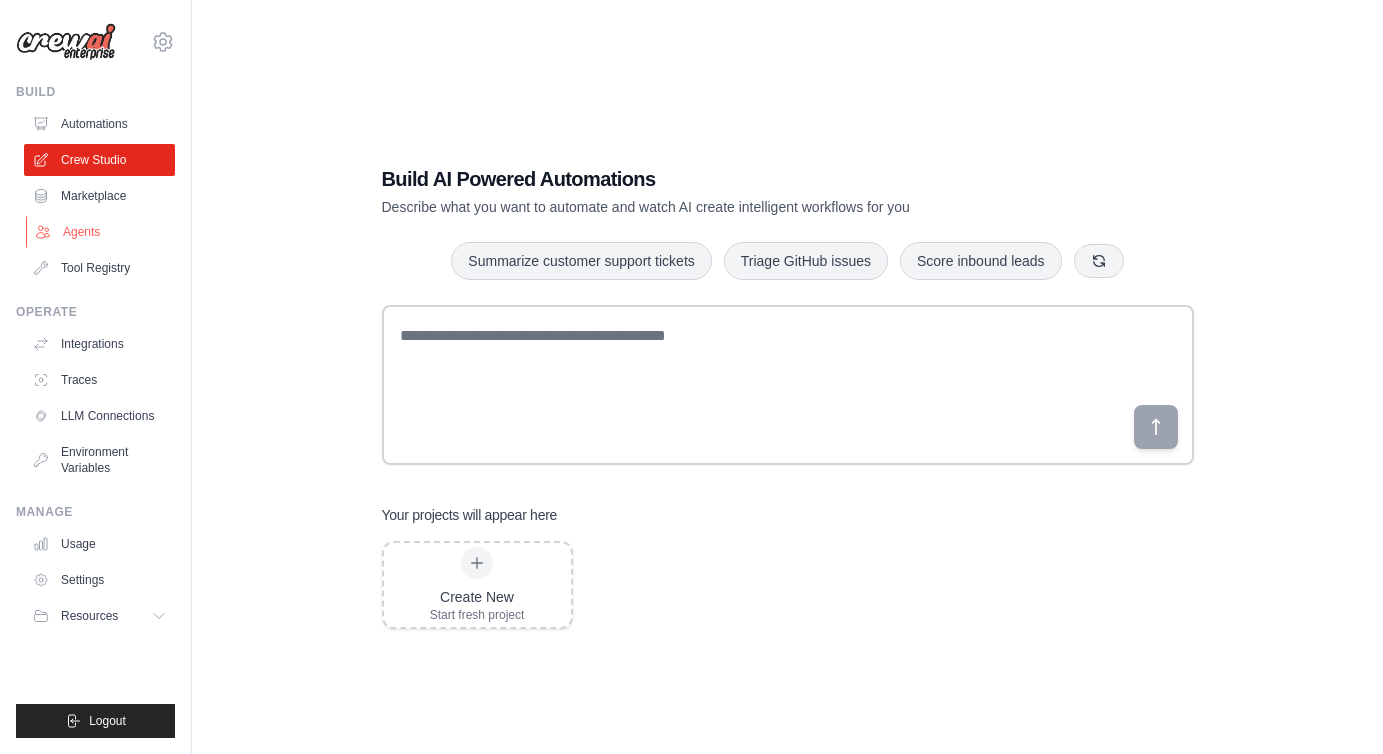 click on "Agents" at bounding box center (101, 232) 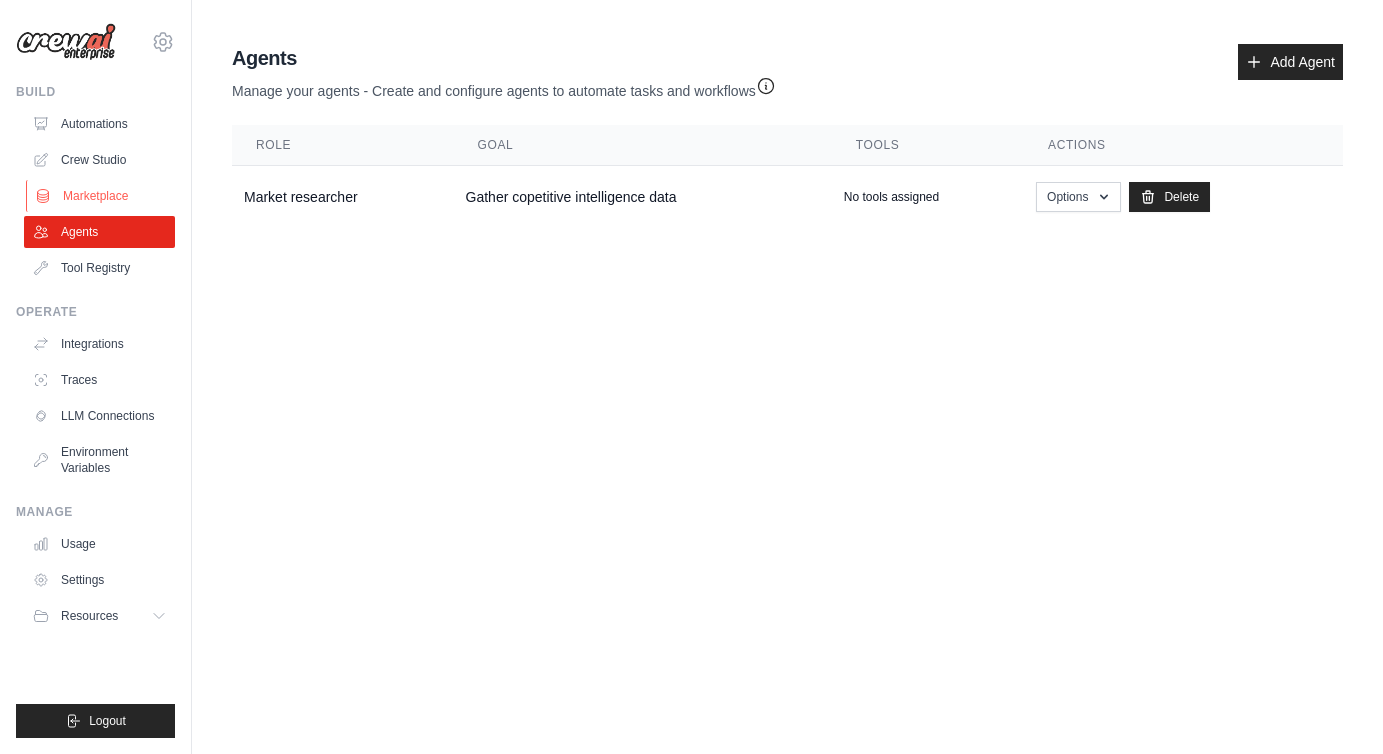 click on "Marketplace" at bounding box center (101, 196) 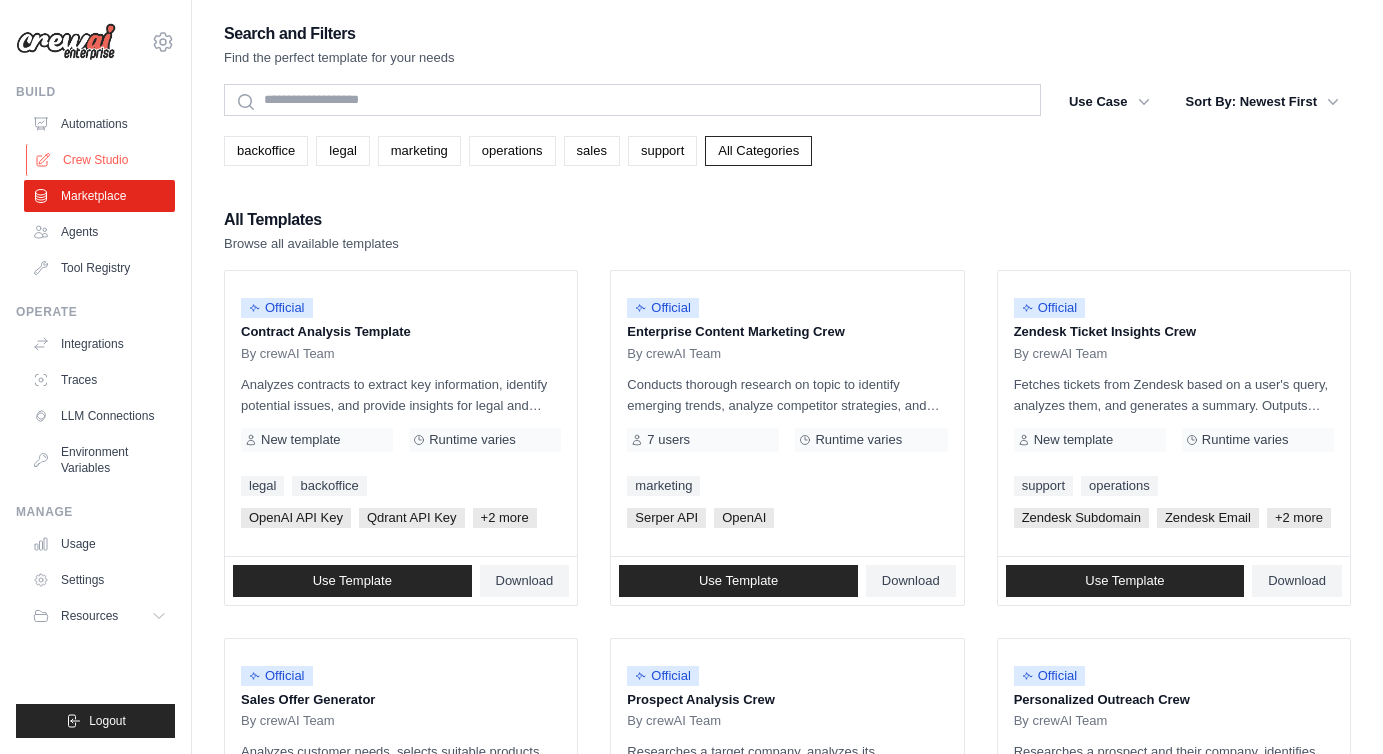 click on "Crew Studio" at bounding box center (101, 160) 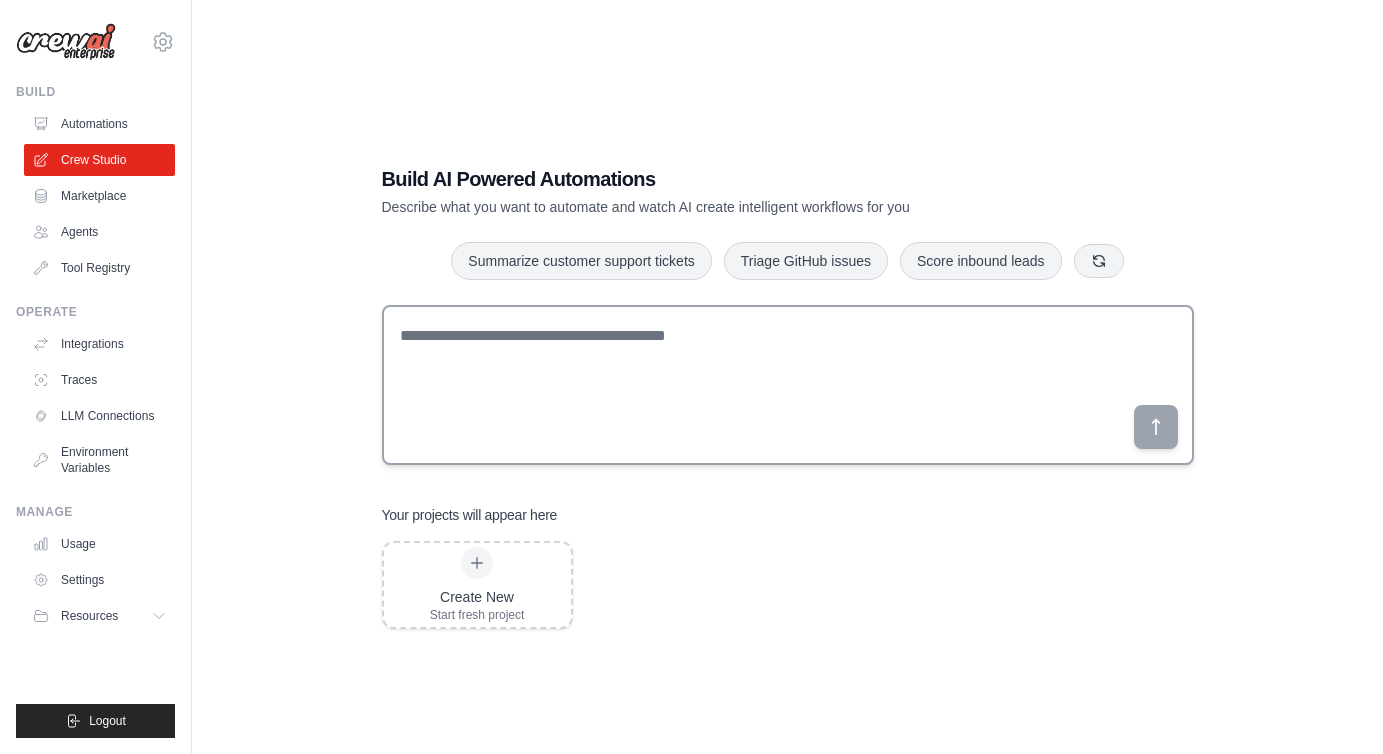 scroll, scrollTop: 0, scrollLeft: 0, axis: both 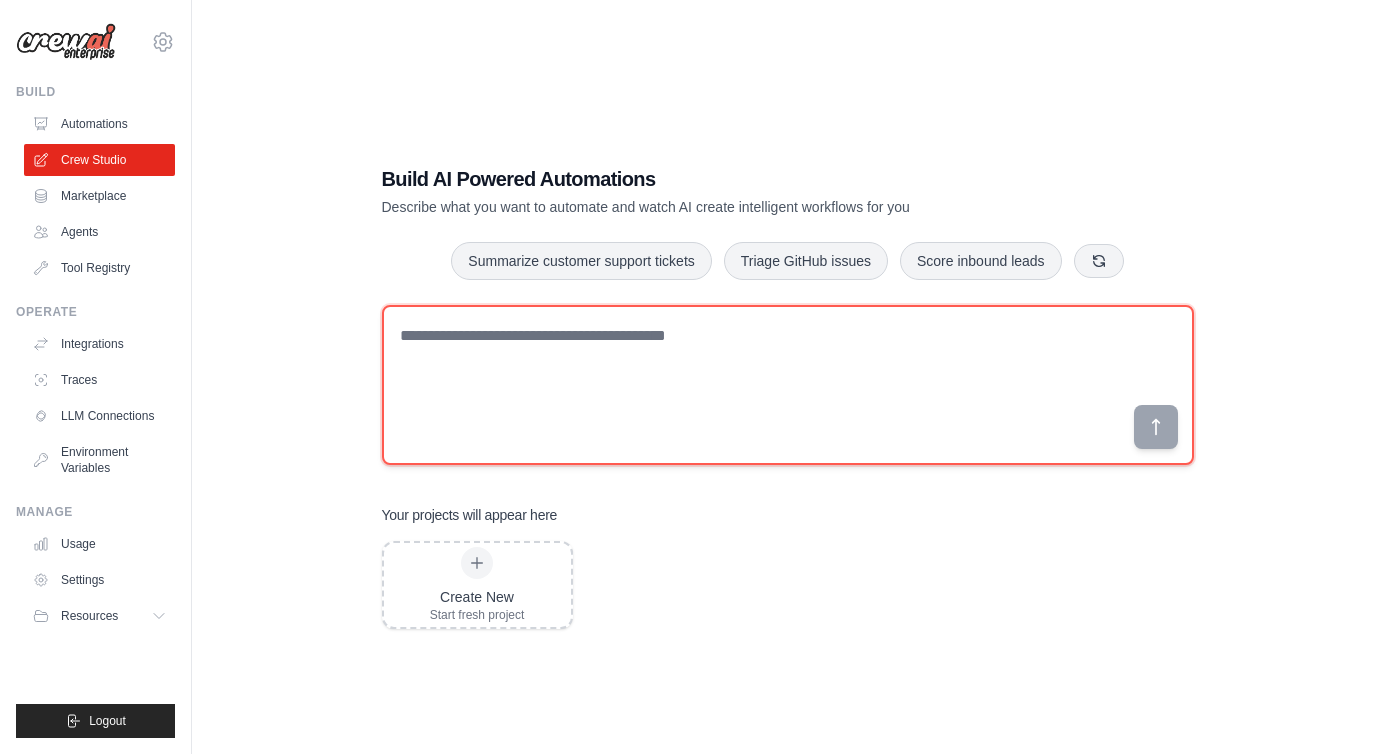 click at bounding box center (788, 385) 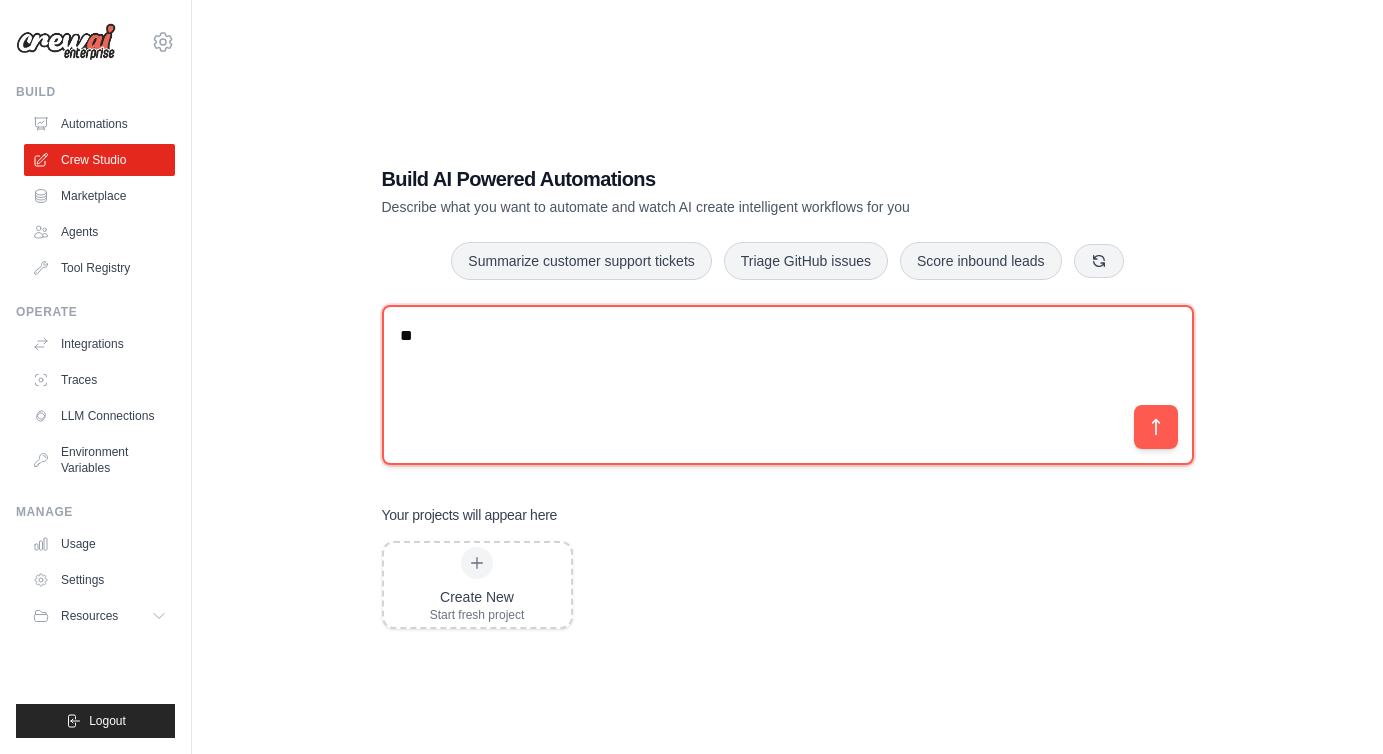 type on "*" 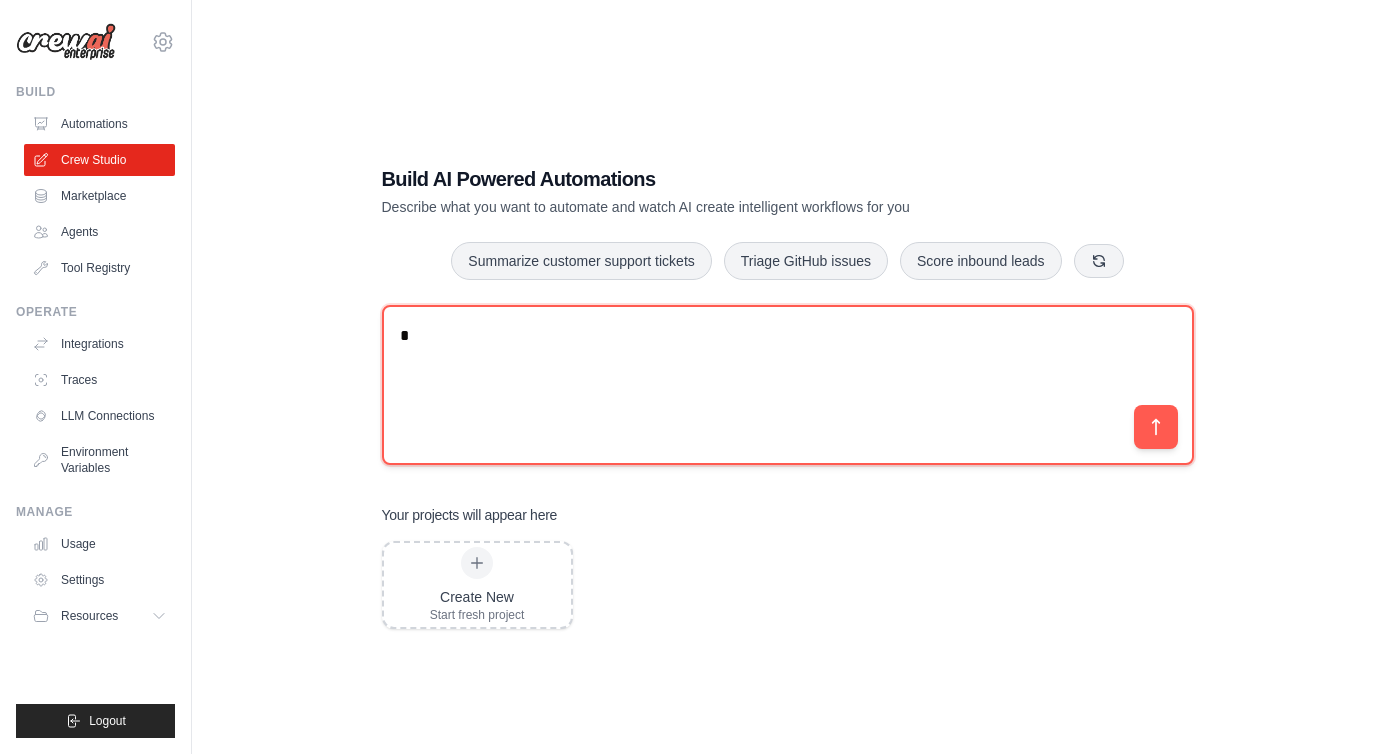 type 